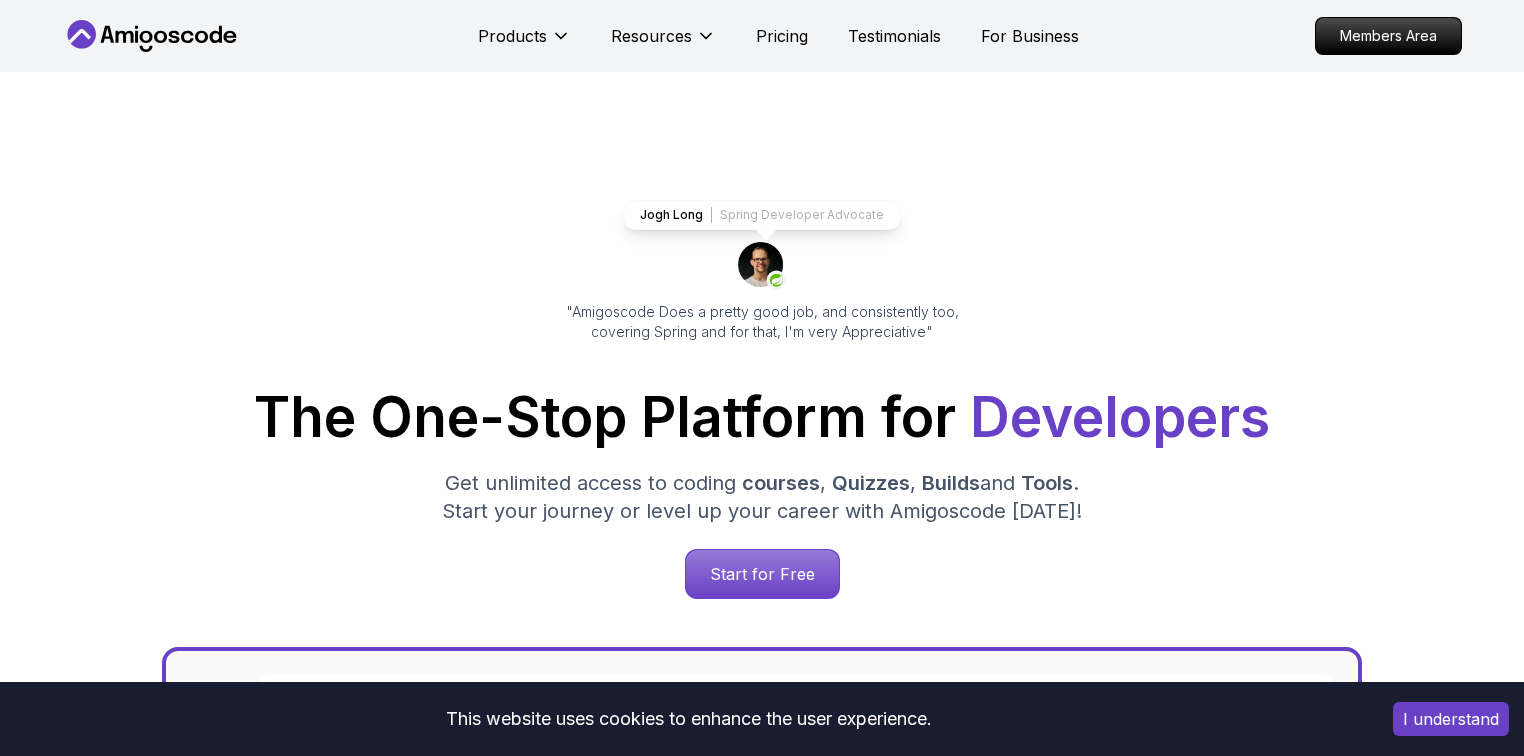 scroll, scrollTop: 80, scrollLeft: 0, axis: vertical 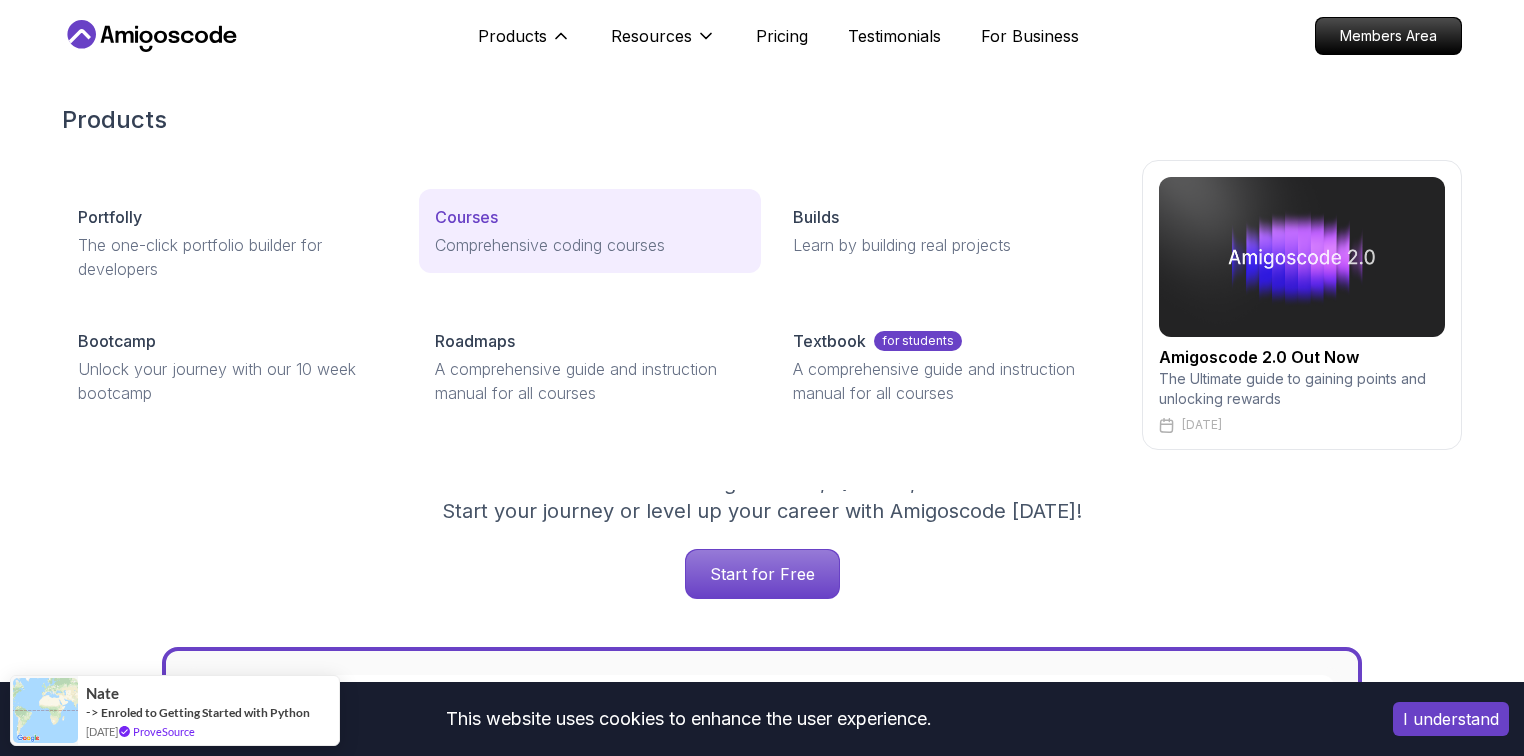 click on "Courses" at bounding box center (466, 217) 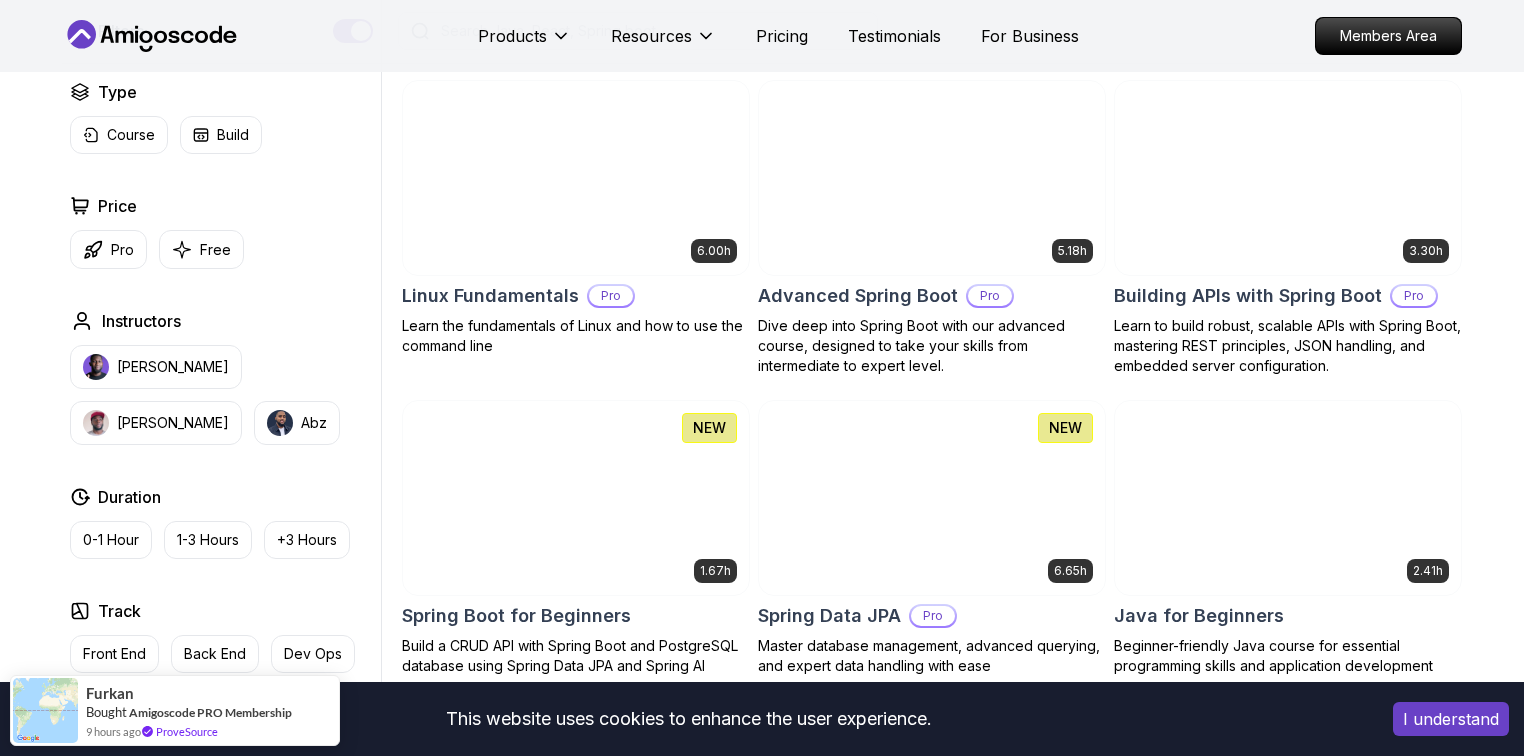 scroll, scrollTop: 560, scrollLeft: 0, axis: vertical 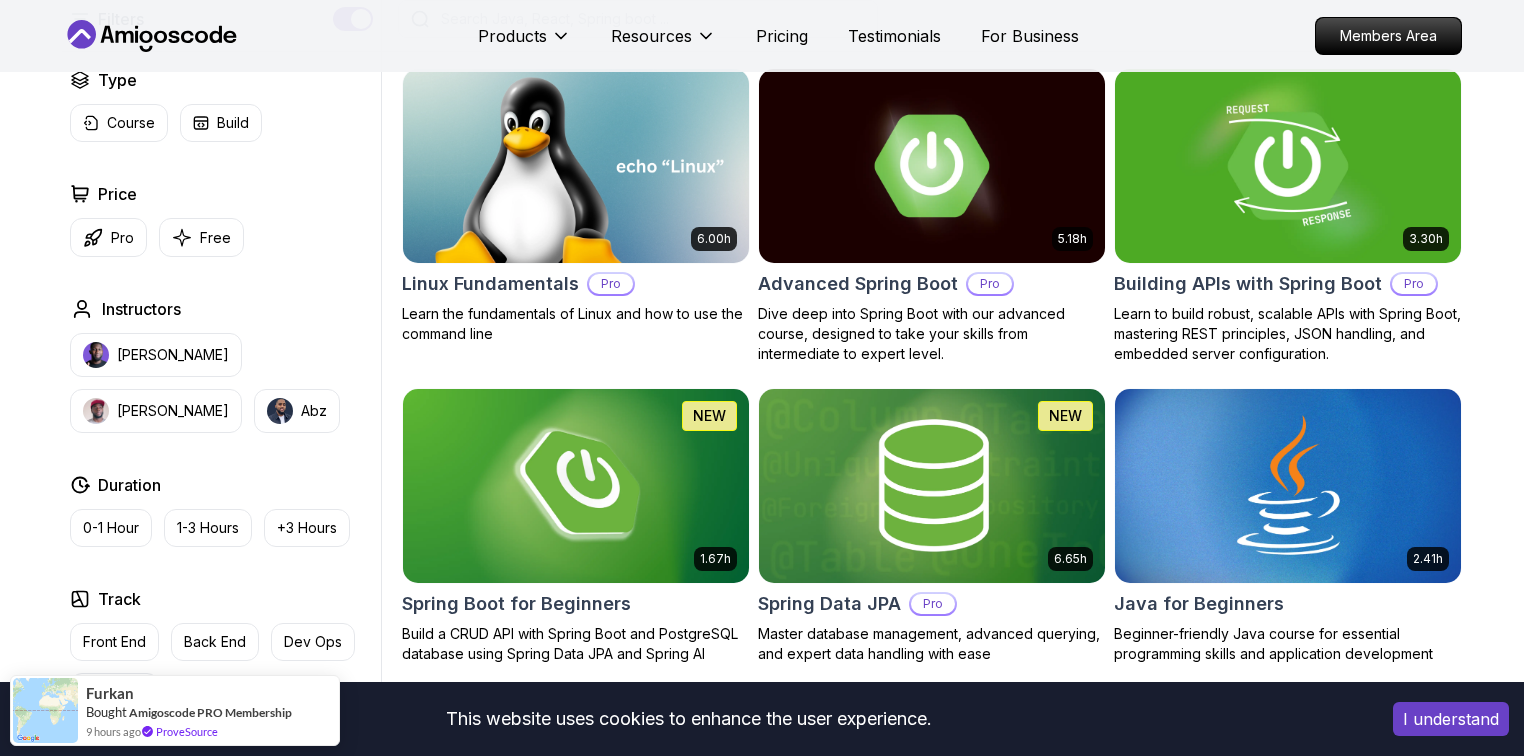 click at bounding box center (1287, 165) 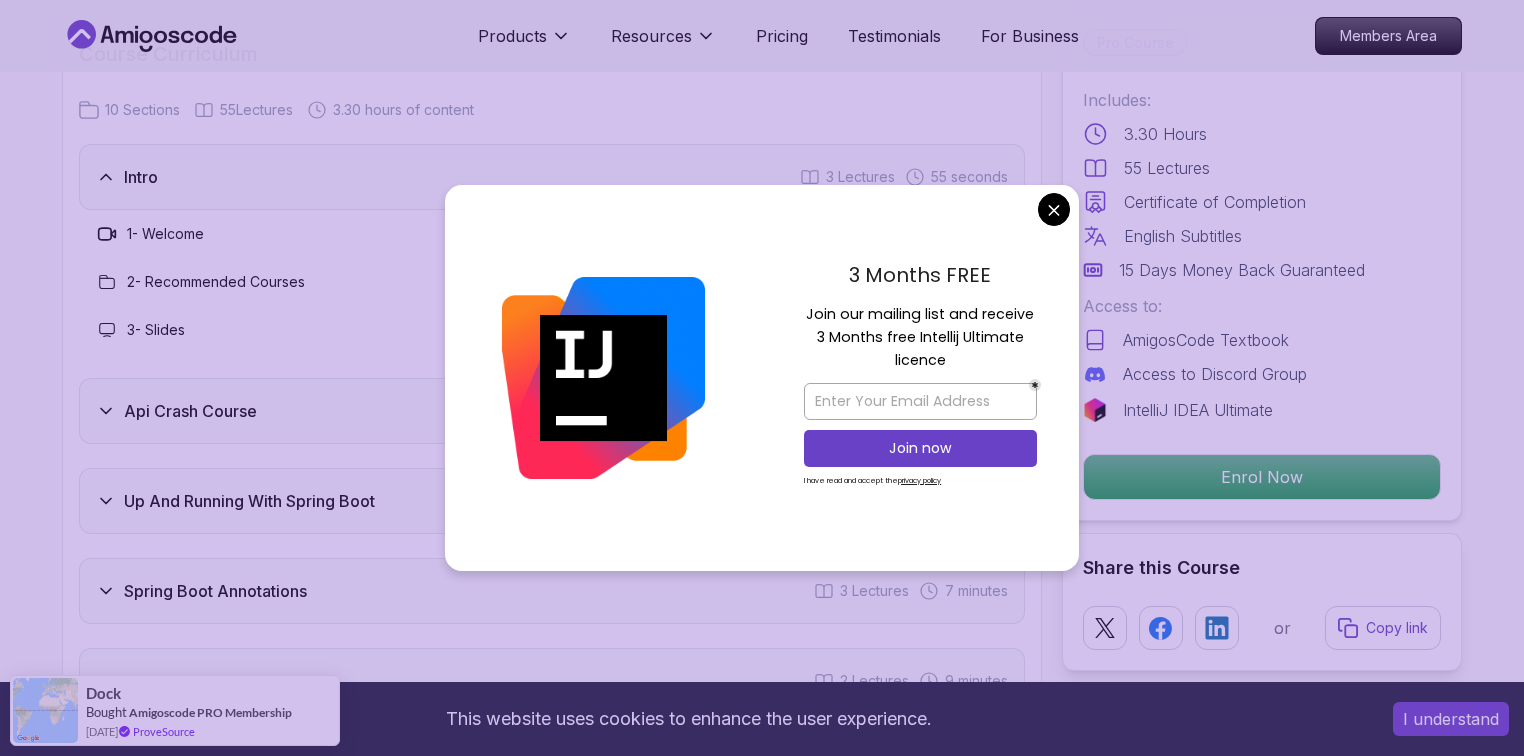 scroll, scrollTop: 3280, scrollLeft: 0, axis: vertical 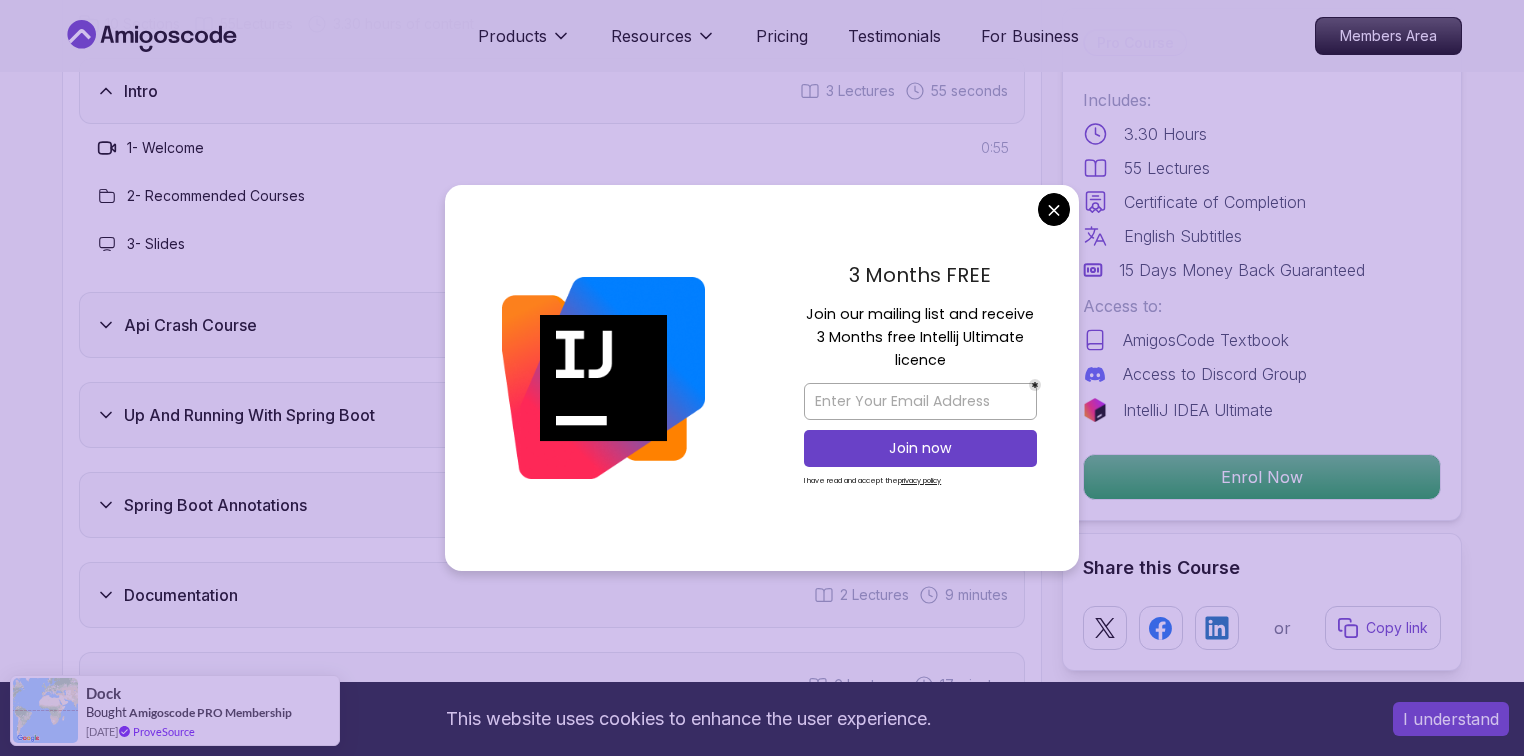 click on "This website uses cookies to enhance the user experience. I understand Products Resources Pricing Testimonials For Business Members Area Products Resources Pricing Testimonials For Business Members Area Building APIs with Spring Boot Learn to build robust, scalable APIs with Spring Boot, mastering REST principles, JSON handling, and embedded server configuration. Mama Samba Braima Djalo  /   Instructor Pro Course Includes: 3.30 Hours 55 Lectures Certificate of Completion English Subtitles 15 Days Money Back Guaranteed Access to: AmigosCode Textbook Access to Discord Group IntelliJ IDEA Ultimate Enrol Now Share this Course or Copy link Got a Team of 5 or More? With one subscription, give your entire team access to all courses and features. Check our Business Plan Mama Samba Braima Djalo  /   Instructor What you will learn java spring spring-boot spring-data-jpa spring-security docker postgres h2 API Fundamentals - Master the foundations of building APIs, including REST principles and Spring MVC.
The" at bounding box center (762, 1349) 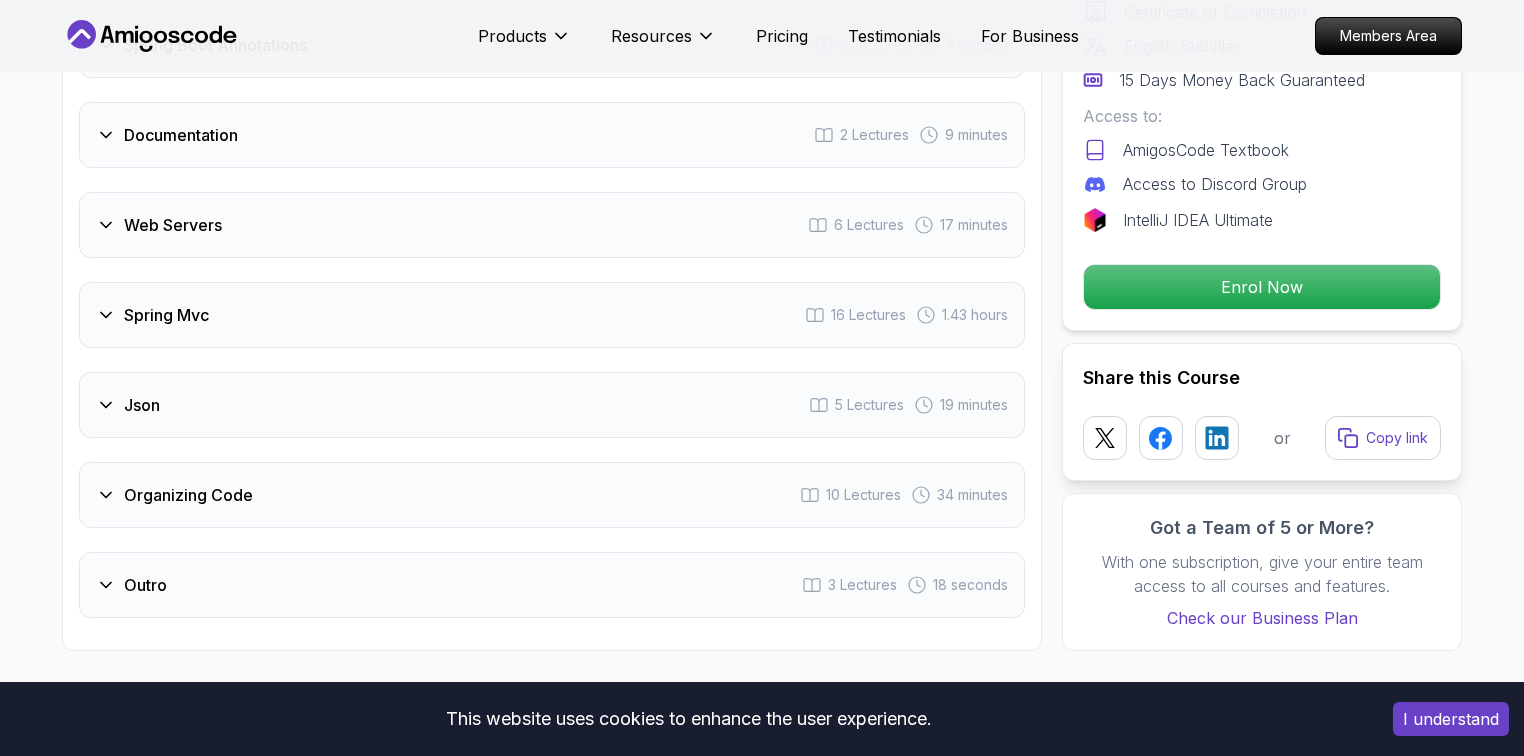 scroll, scrollTop: 3760, scrollLeft: 0, axis: vertical 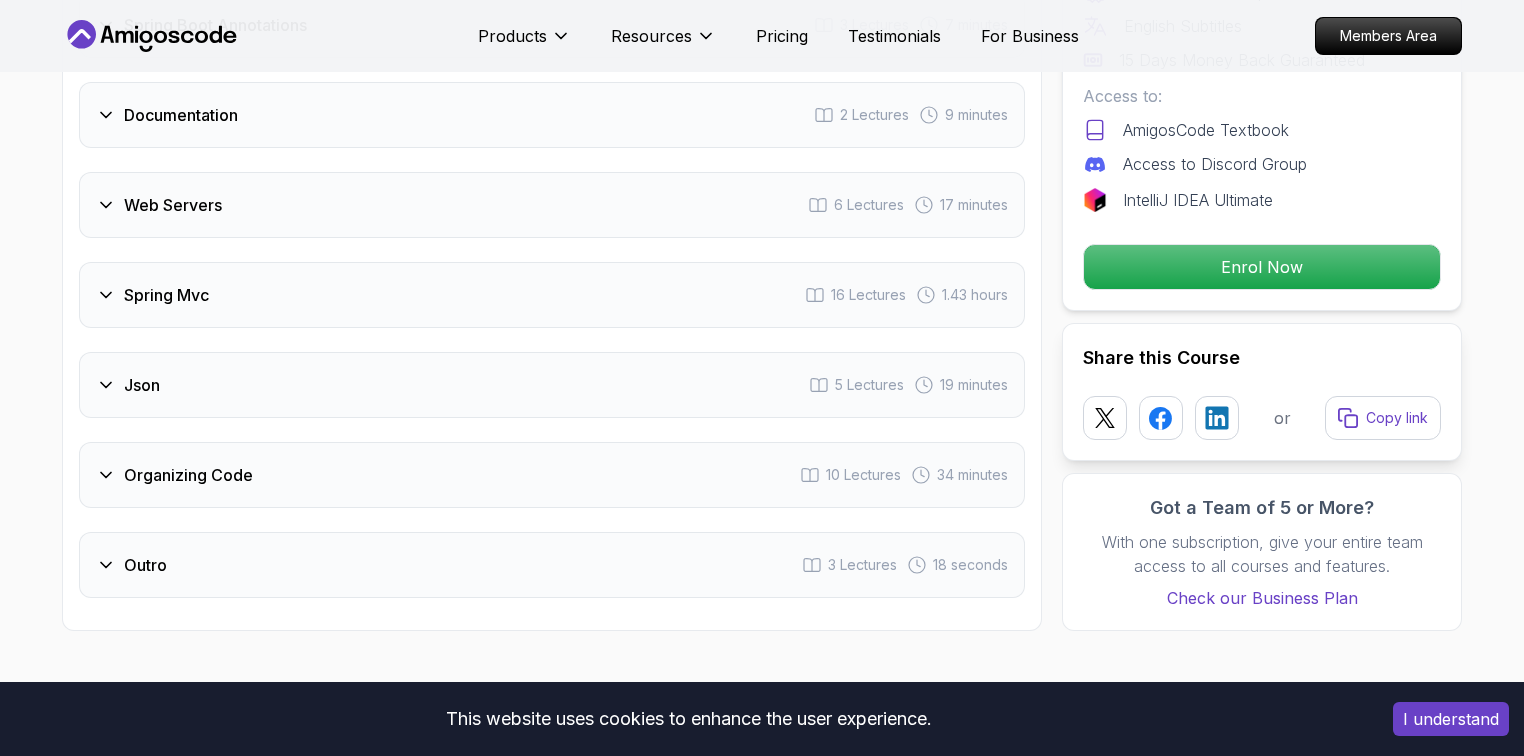 click on "Json 5   Lectures     19 minutes" at bounding box center [552, 385] 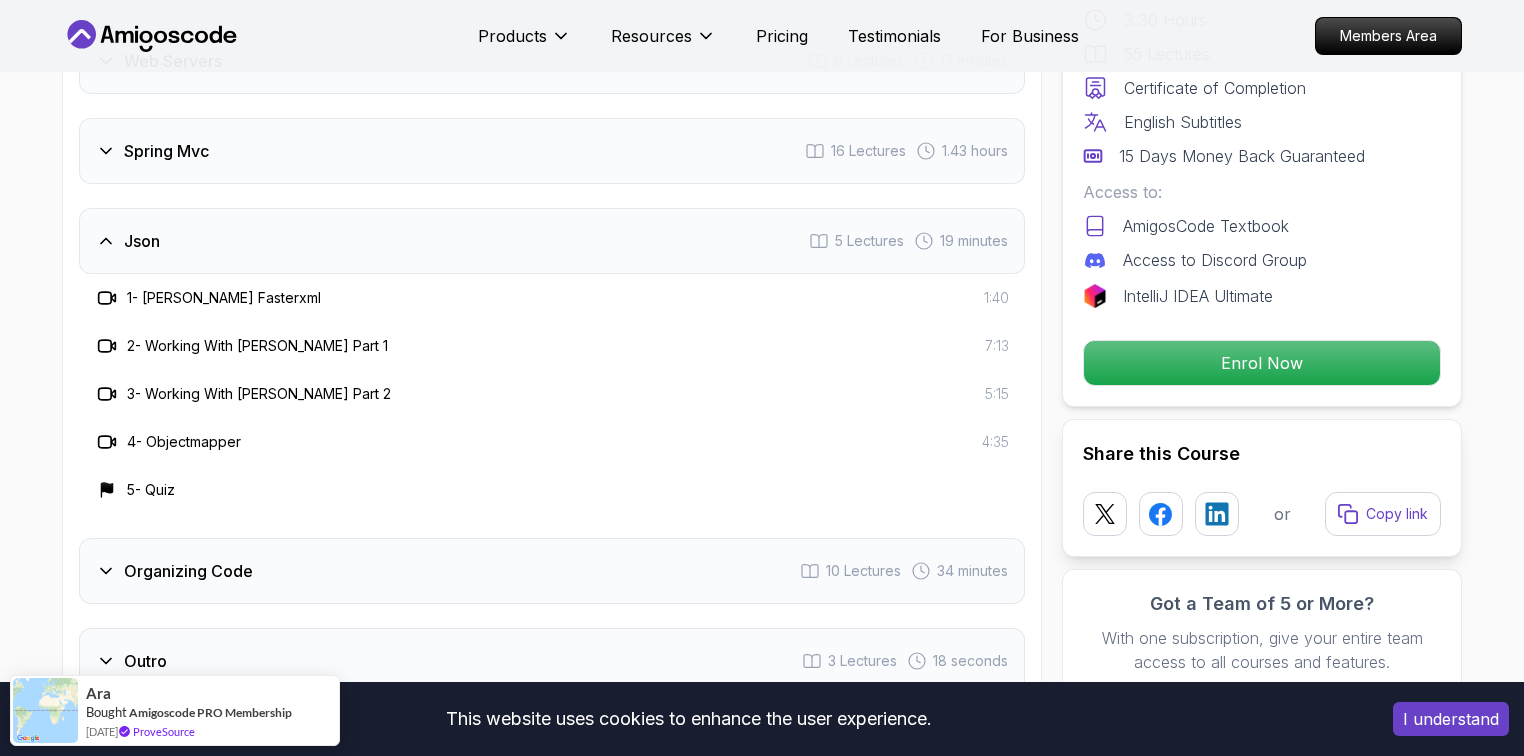 scroll, scrollTop: 3616, scrollLeft: 0, axis: vertical 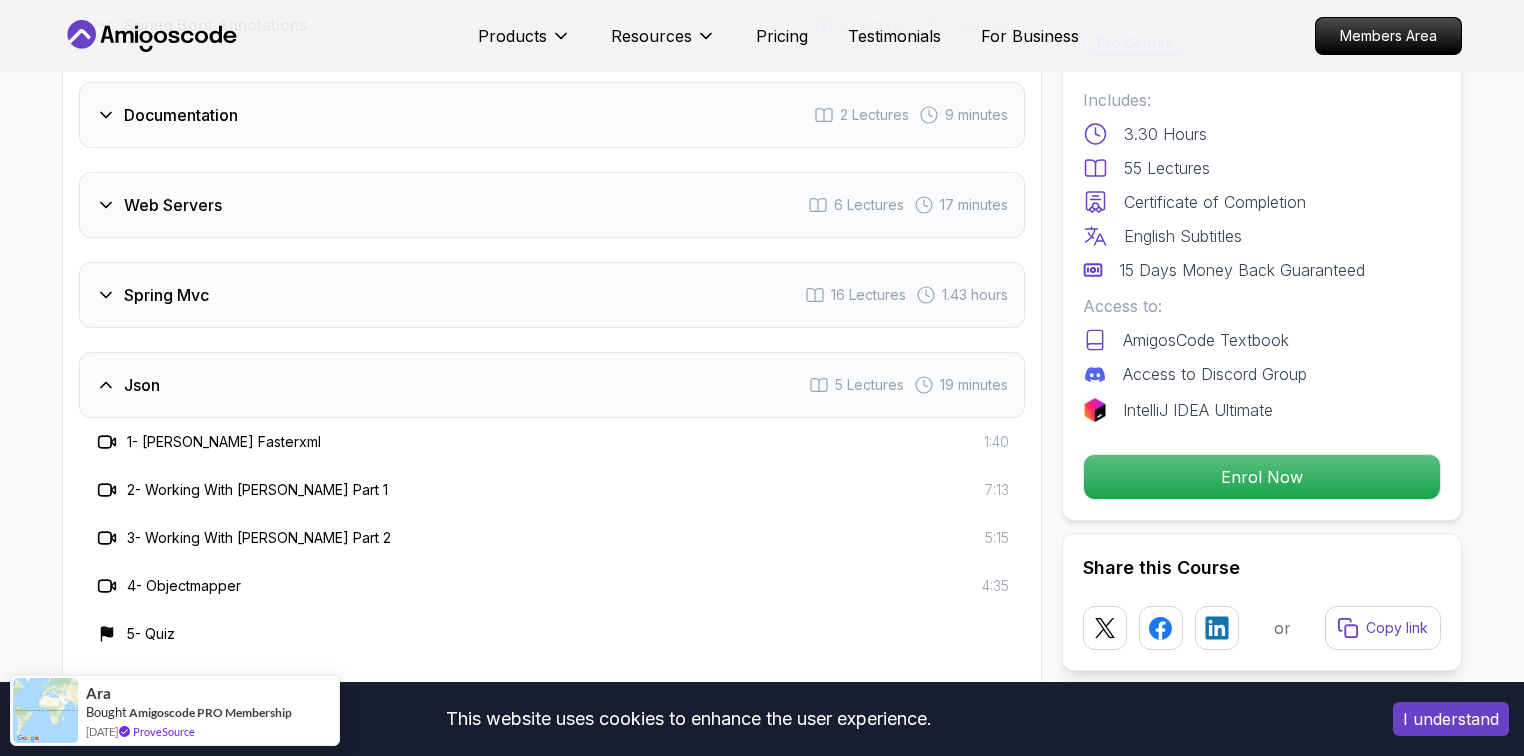 click on "Json 5   Lectures     19 minutes" at bounding box center (552, 385) 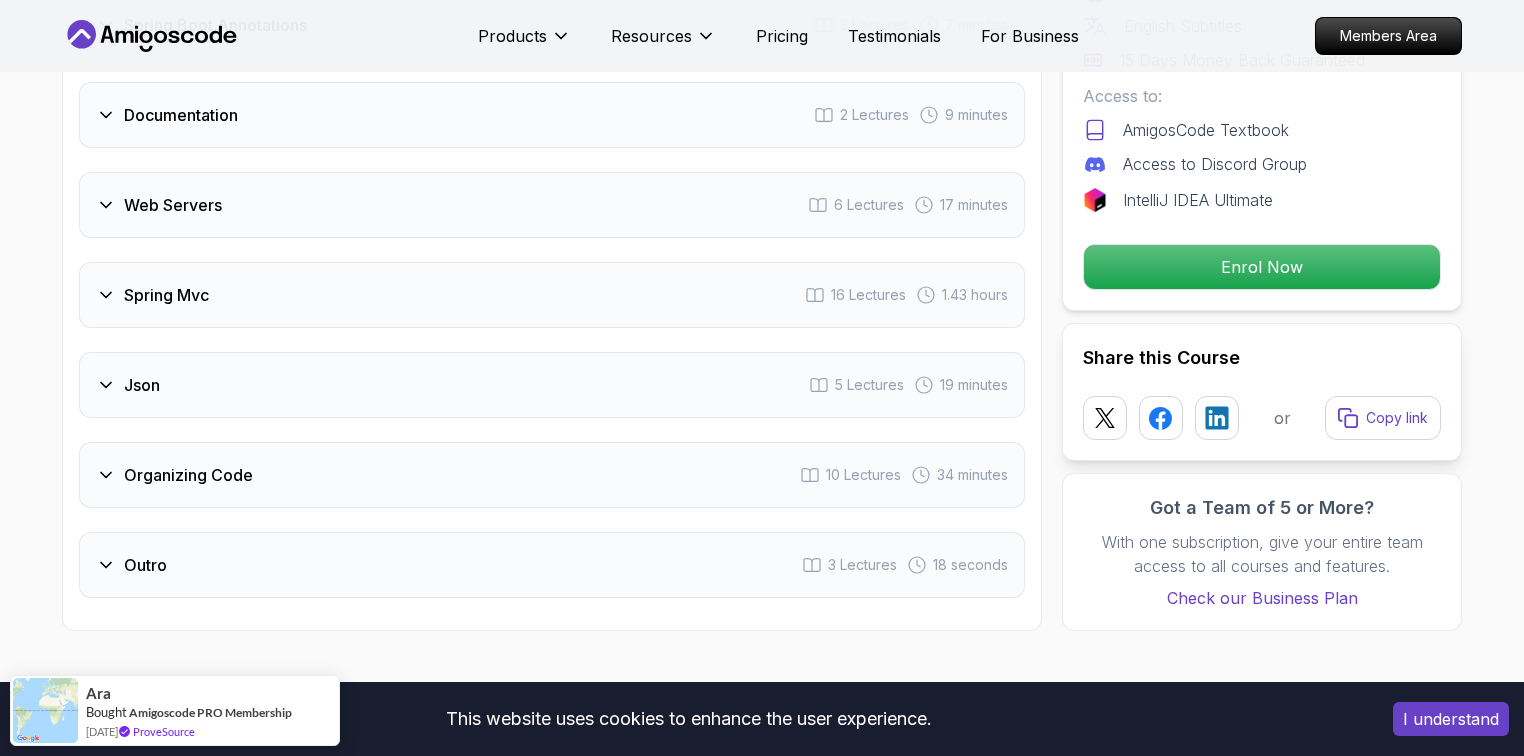 click on "Organizing Code 10   Lectures     34 minutes" at bounding box center (552, 475) 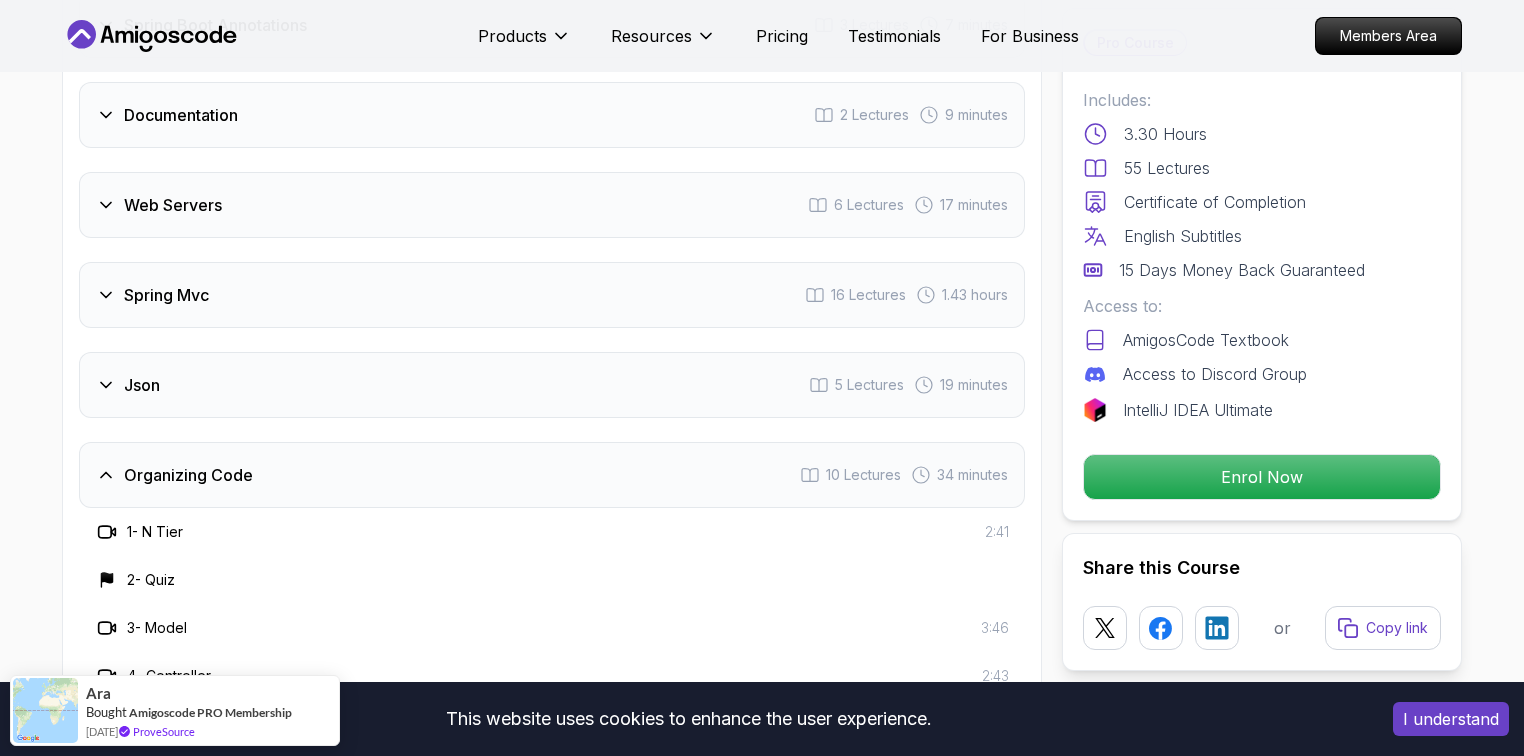 click on "Organizing Code 10   Lectures     34 minutes" at bounding box center (552, 475) 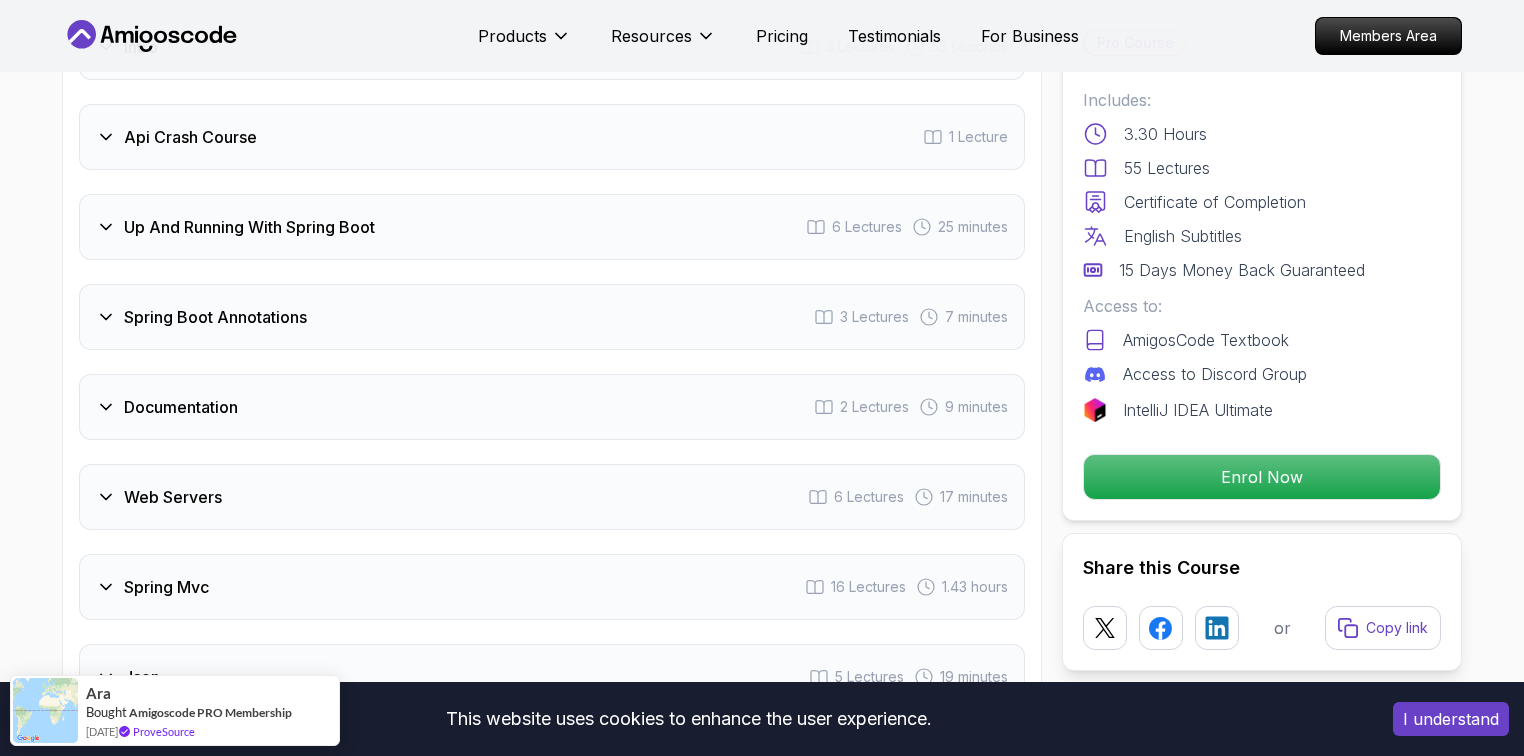 scroll, scrollTop: 3296, scrollLeft: 0, axis: vertical 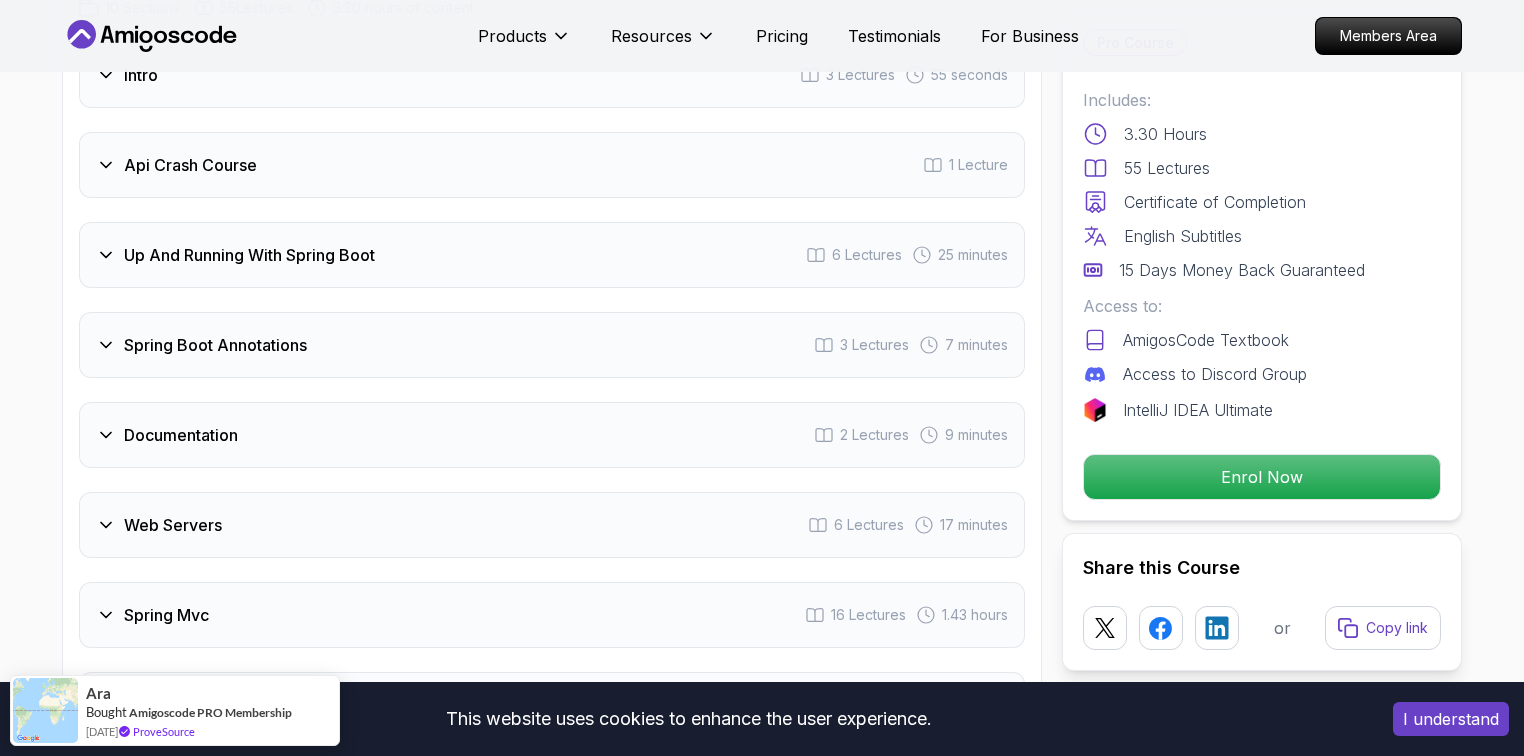 click on "Up And Running With Spring Boot 6   Lectures     25 minutes" at bounding box center [552, 255] 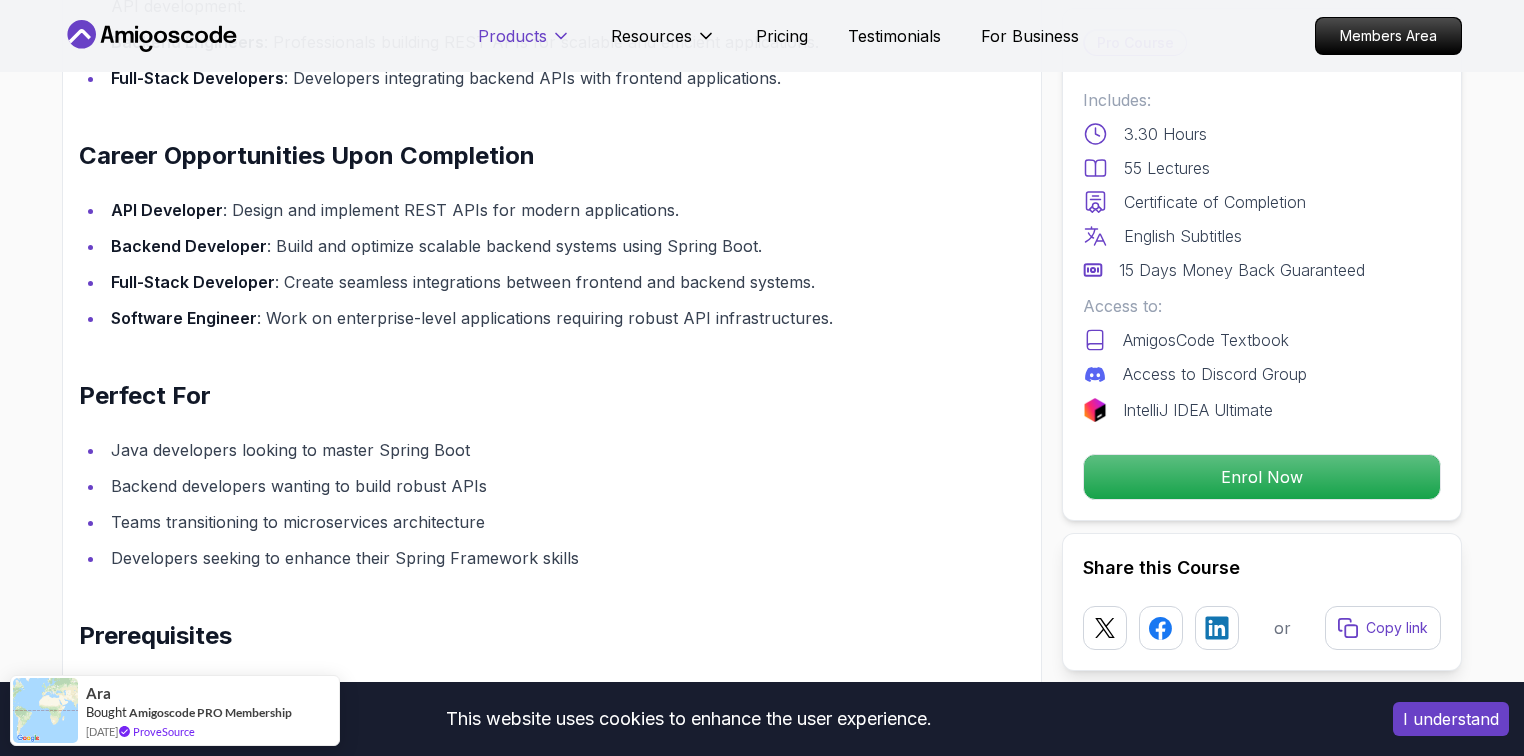 scroll, scrollTop: 2096, scrollLeft: 0, axis: vertical 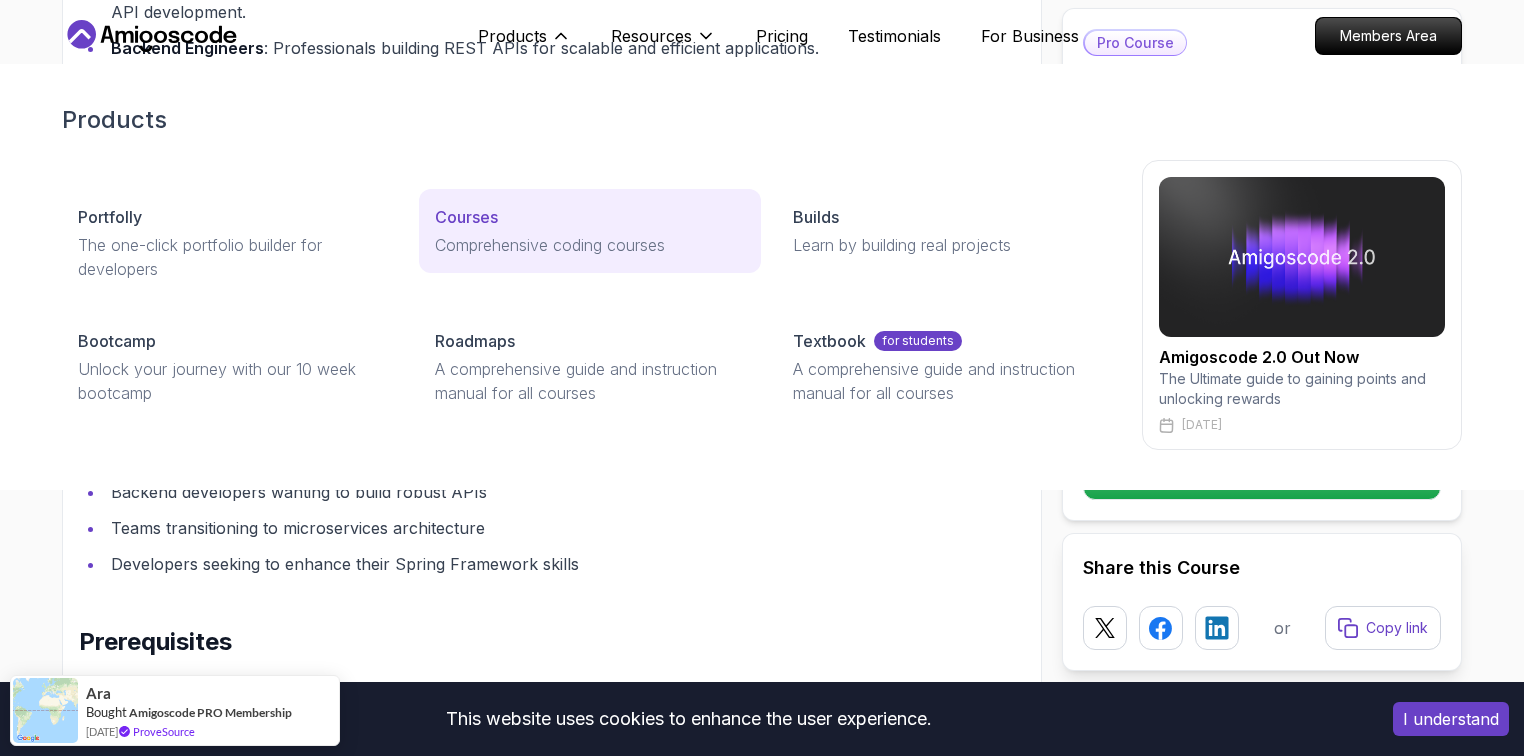 click on "Courses" at bounding box center [466, 217] 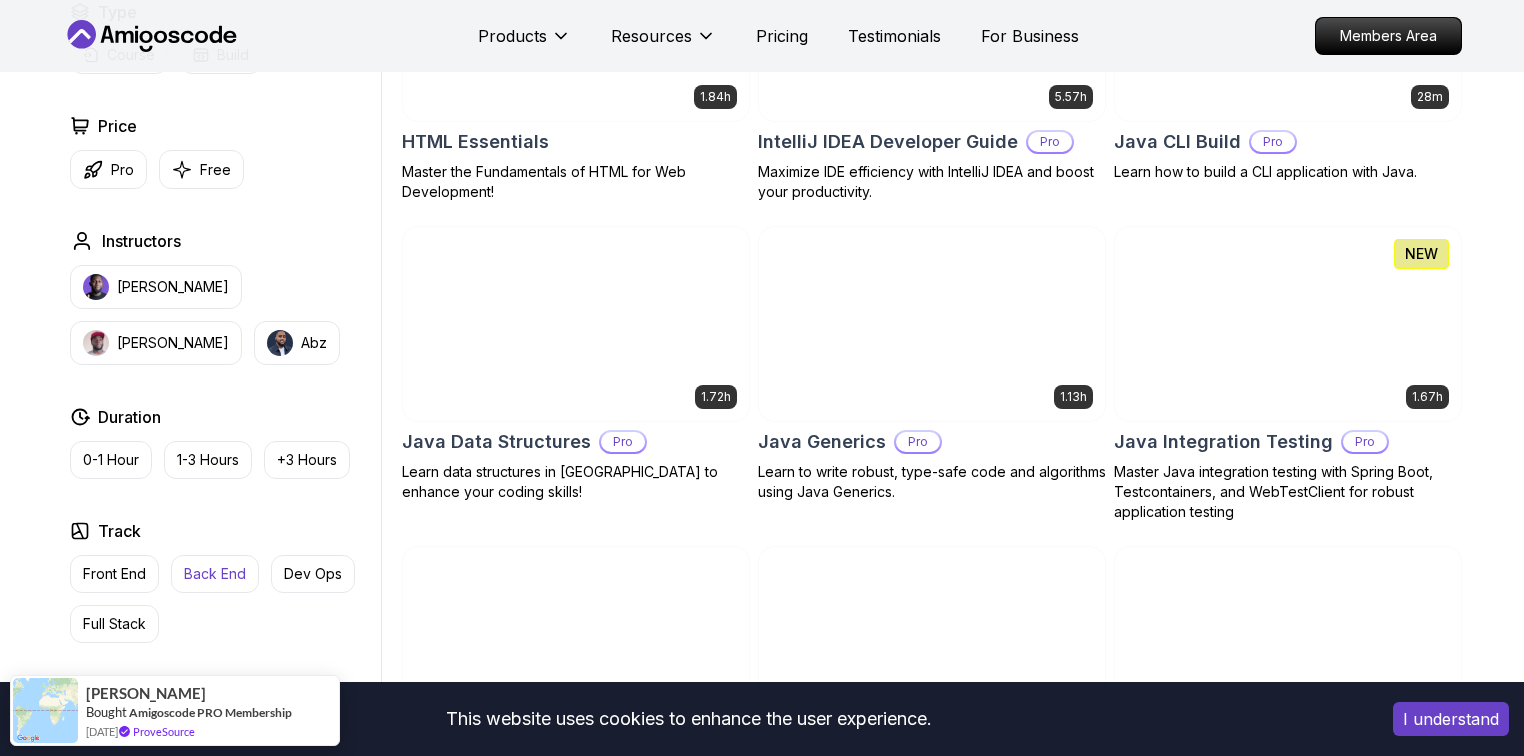scroll, scrollTop: 2720, scrollLeft: 0, axis: vertical 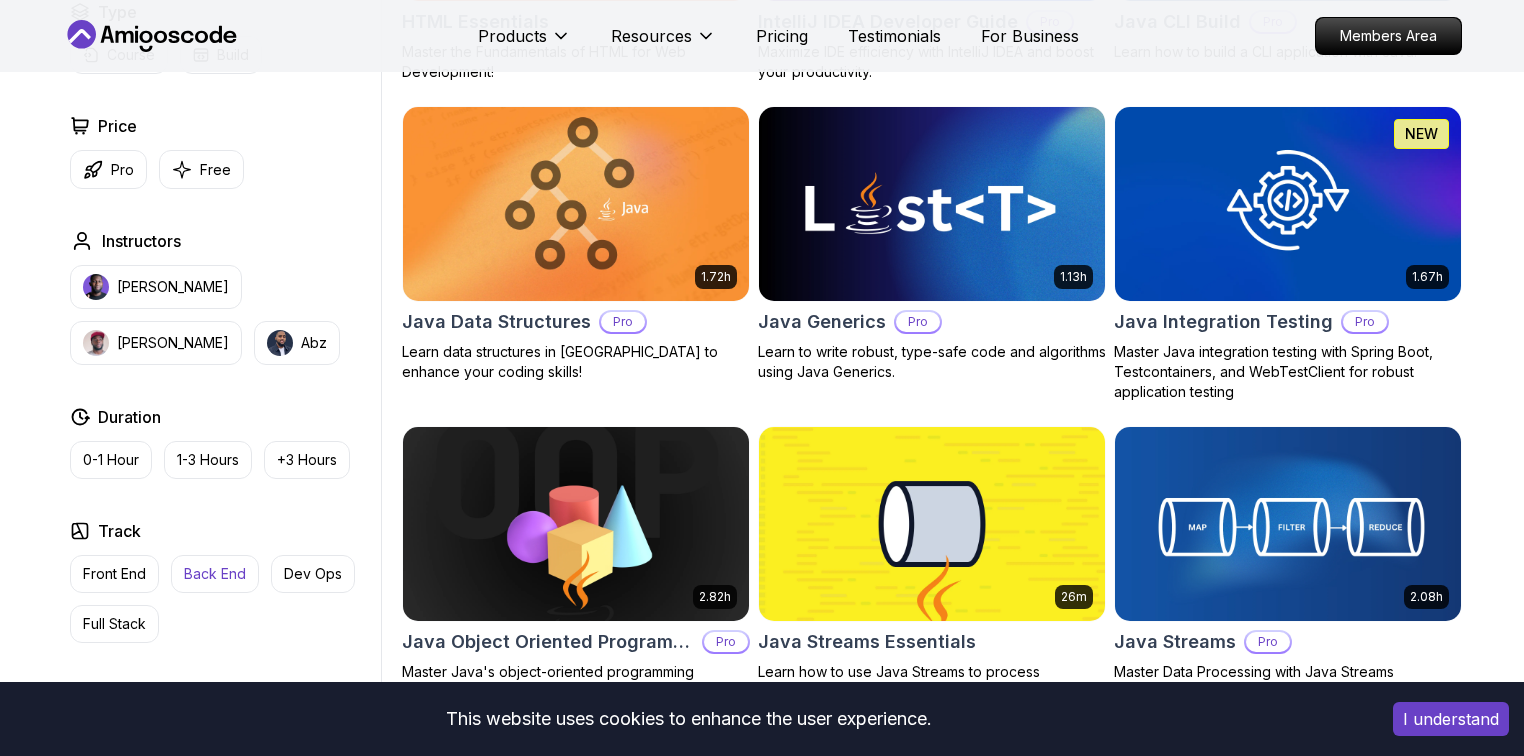 click on "Back End" at bounding box center [215, 574] 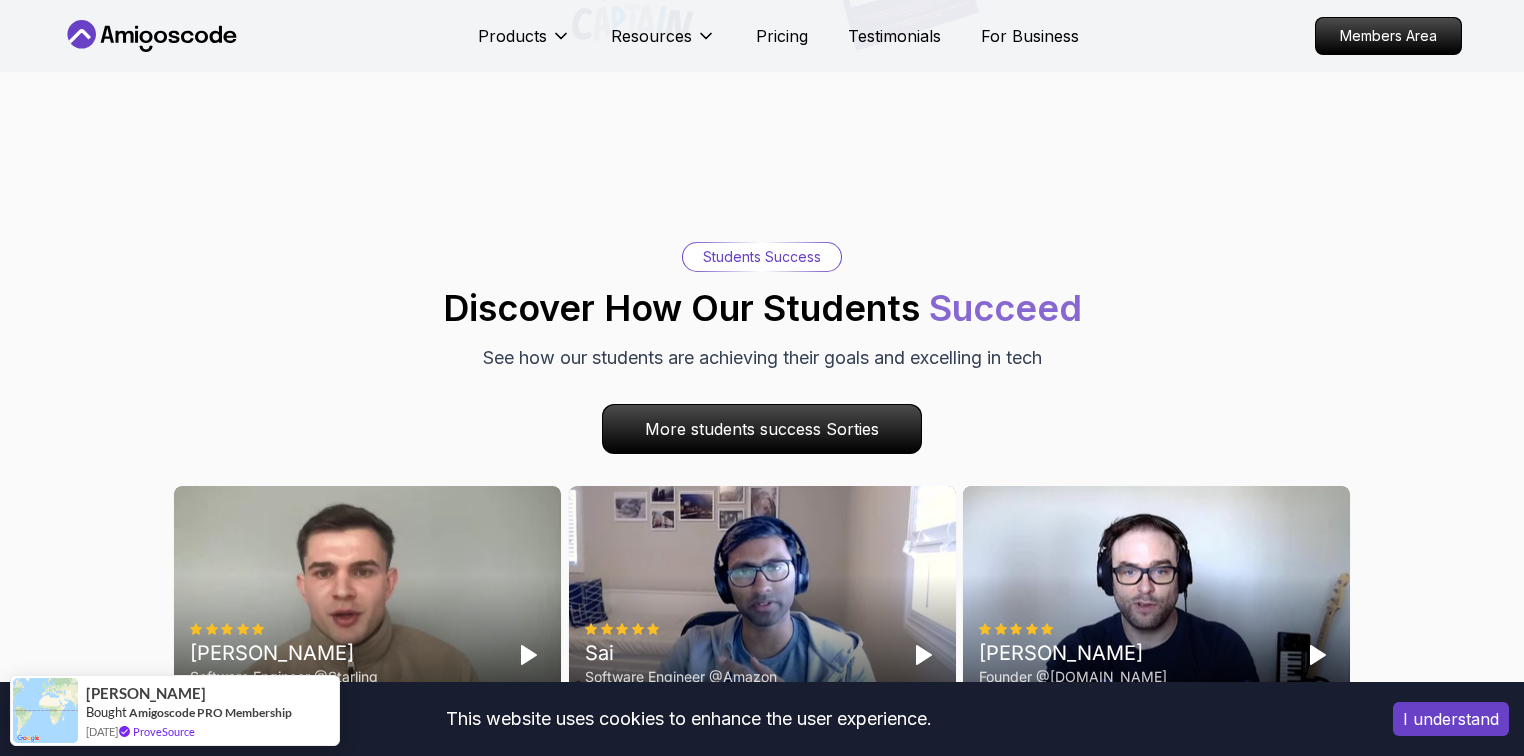 scroll, scrollTop: 3840, scrollLeft: 0, axis: vertical 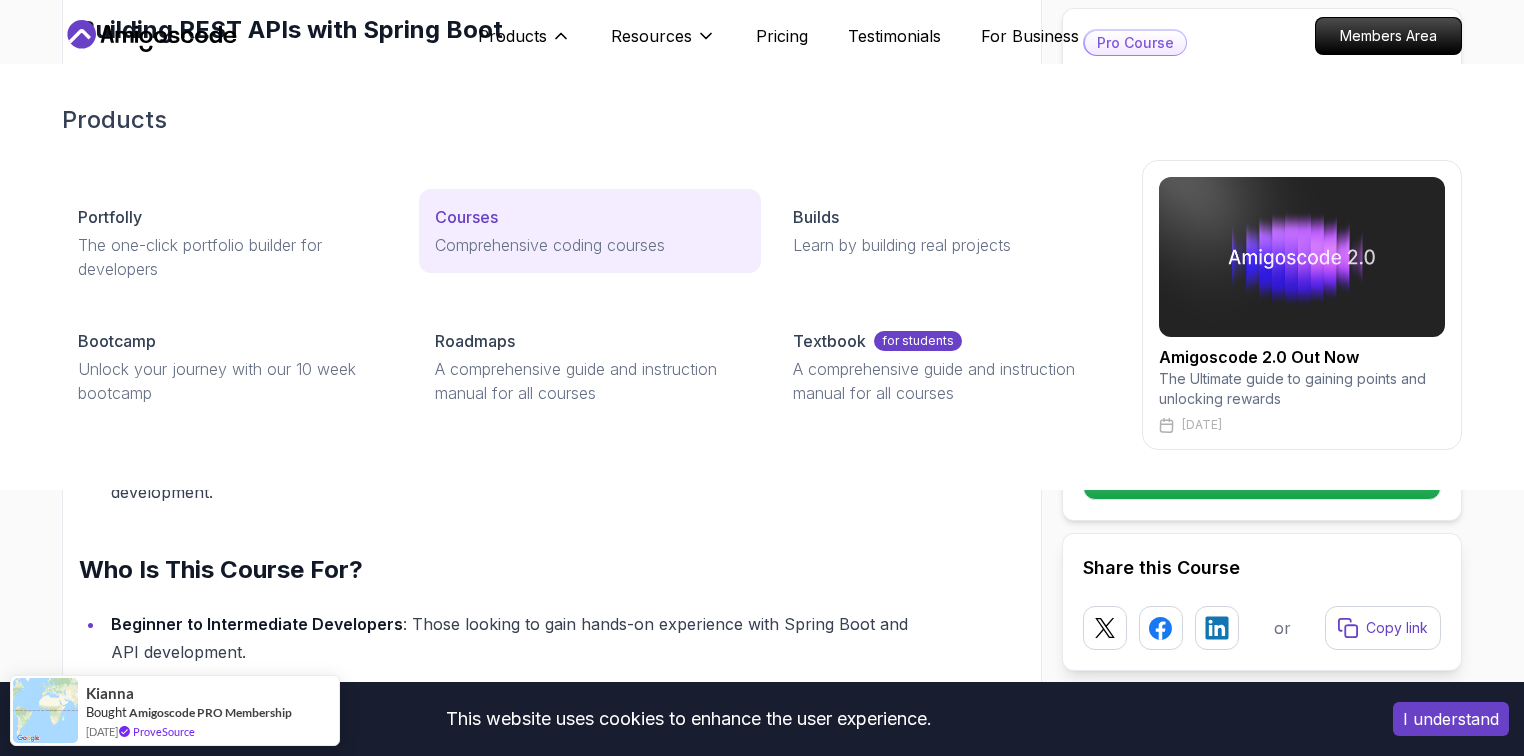 click on "Courses" at bounding box center [589, 217] 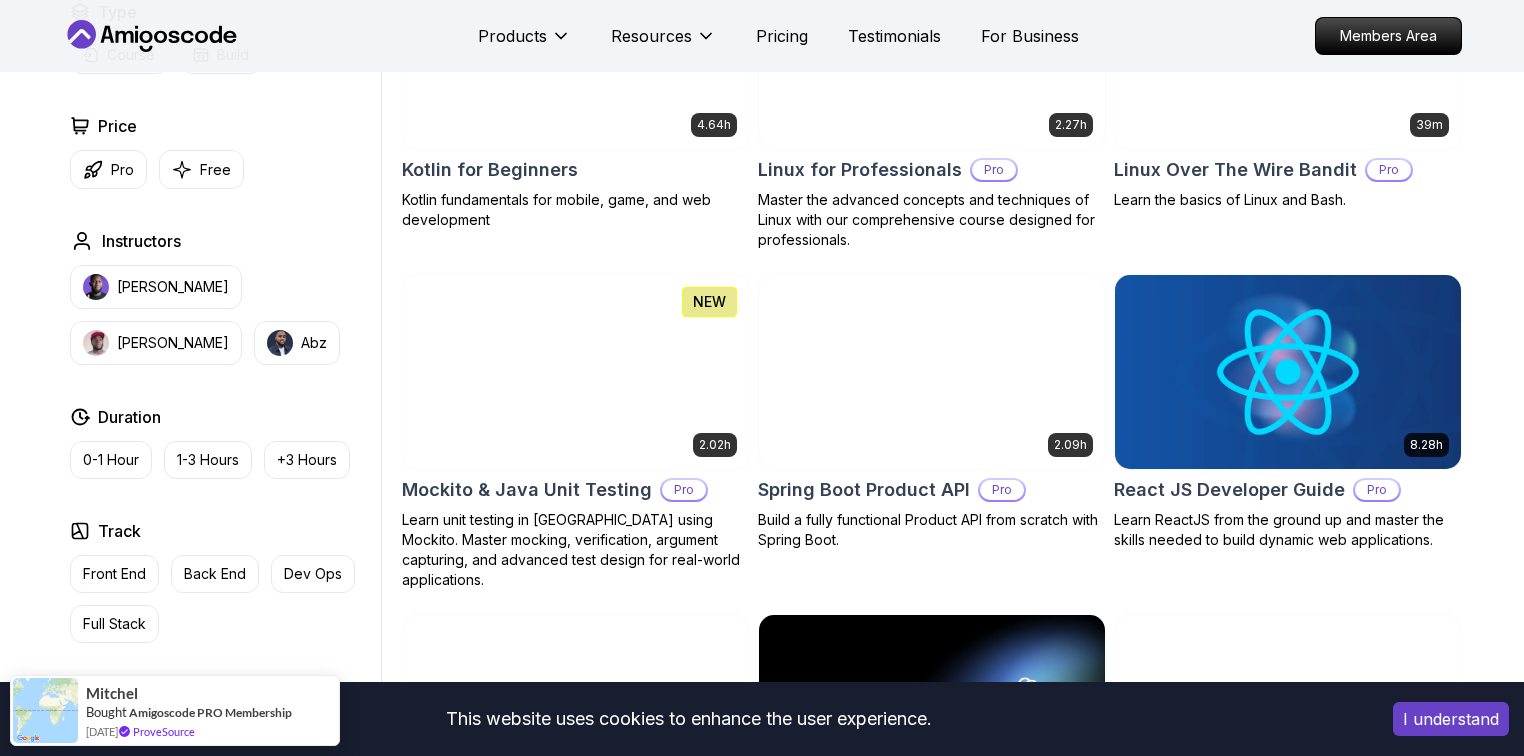 scroll, scrollTop: 4160, scrollLeft: 0, axis: vertical 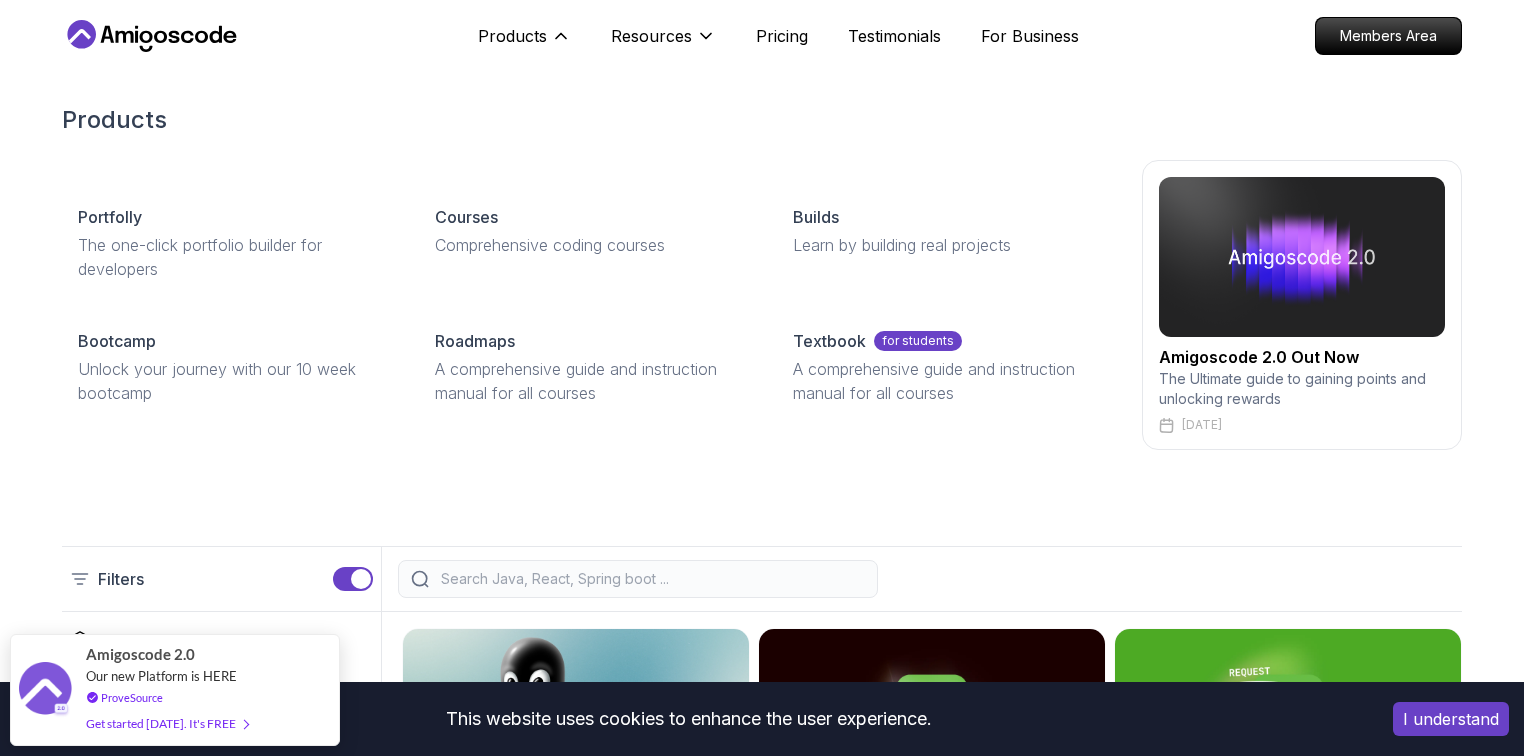 click on "Amigoscode 2.0 Out Now" at bounding box center (1302, 357) 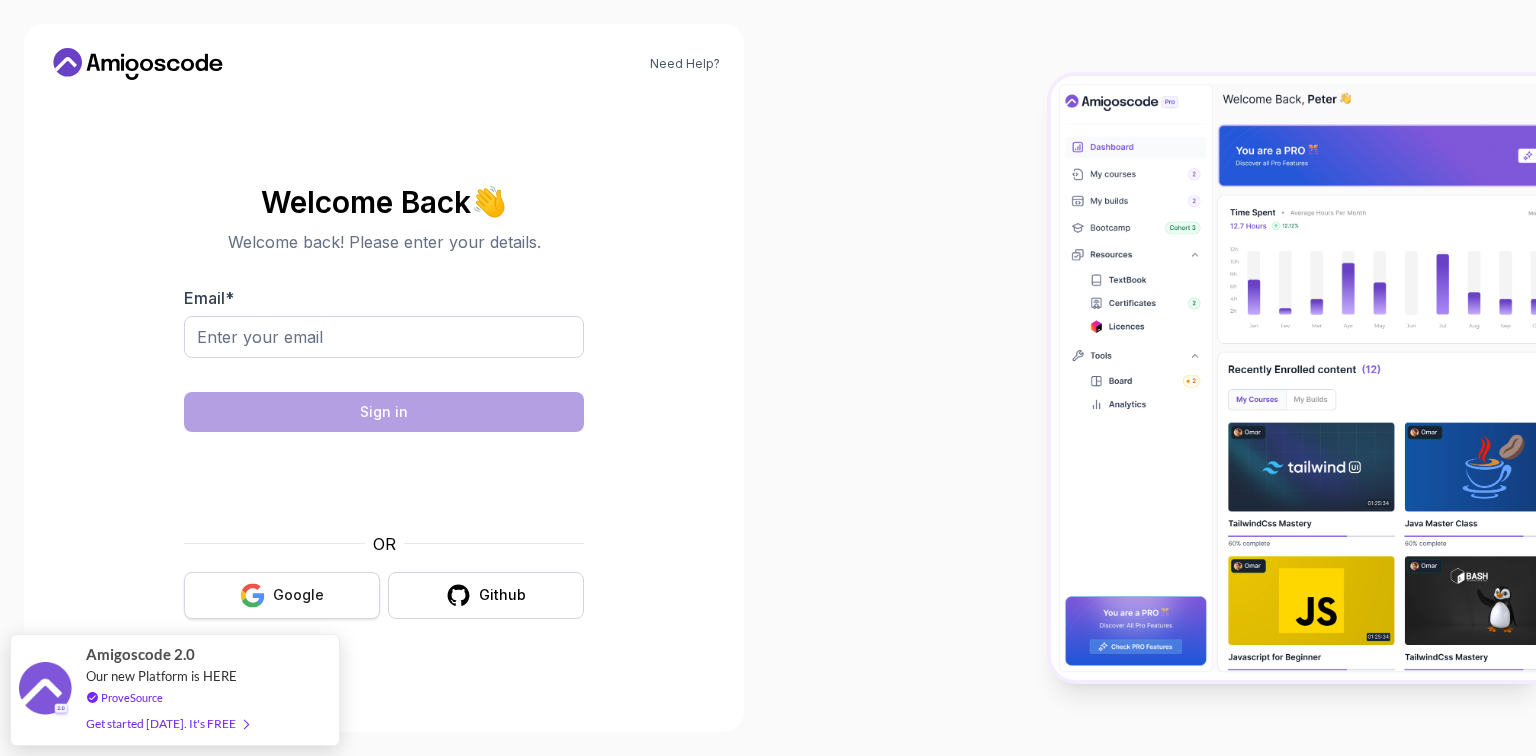 click on "Google" at bounding box center (282, 595) 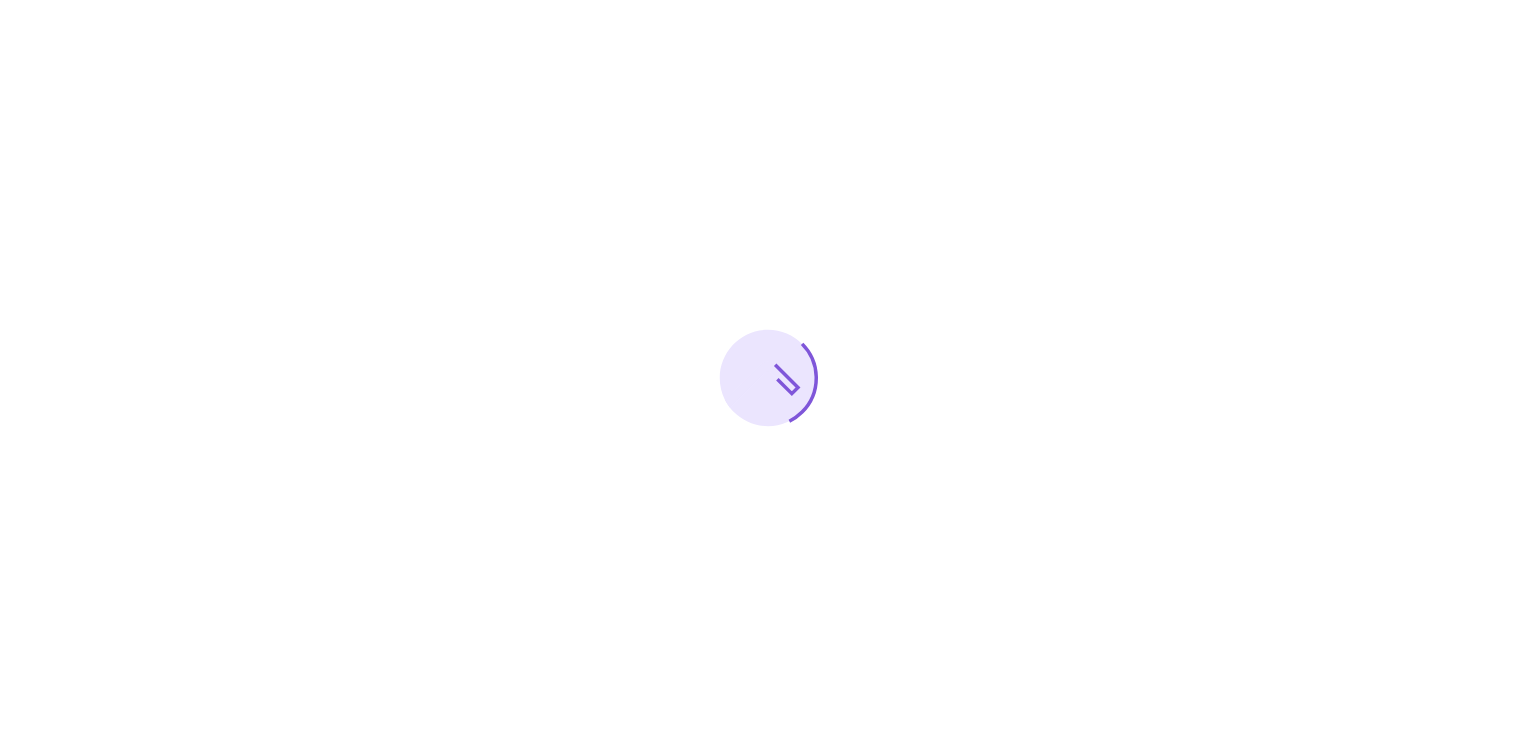 scroll, scrollTop: 0, scrollLeft: 0, axis: both 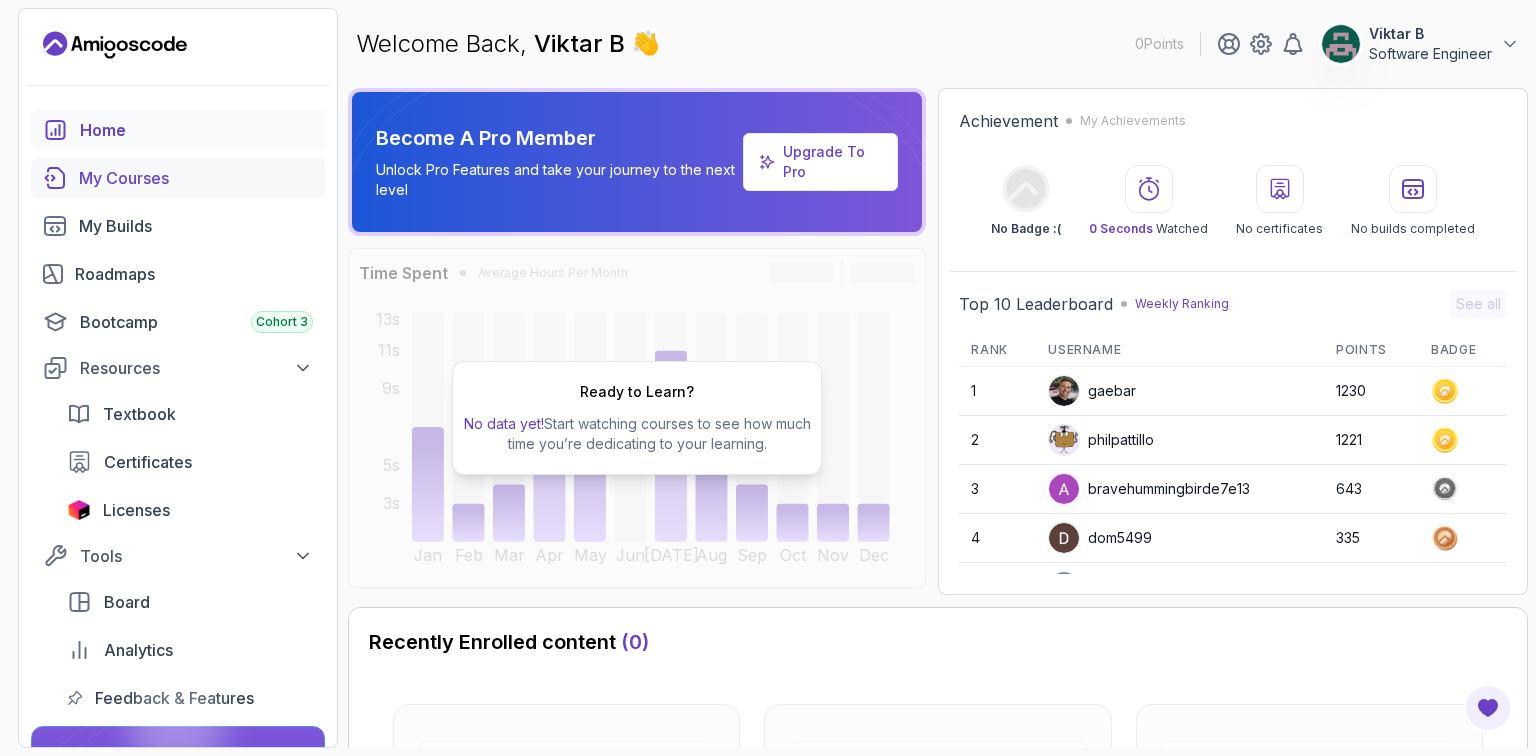 click on "My Courses" at bounding box center (196, 178) 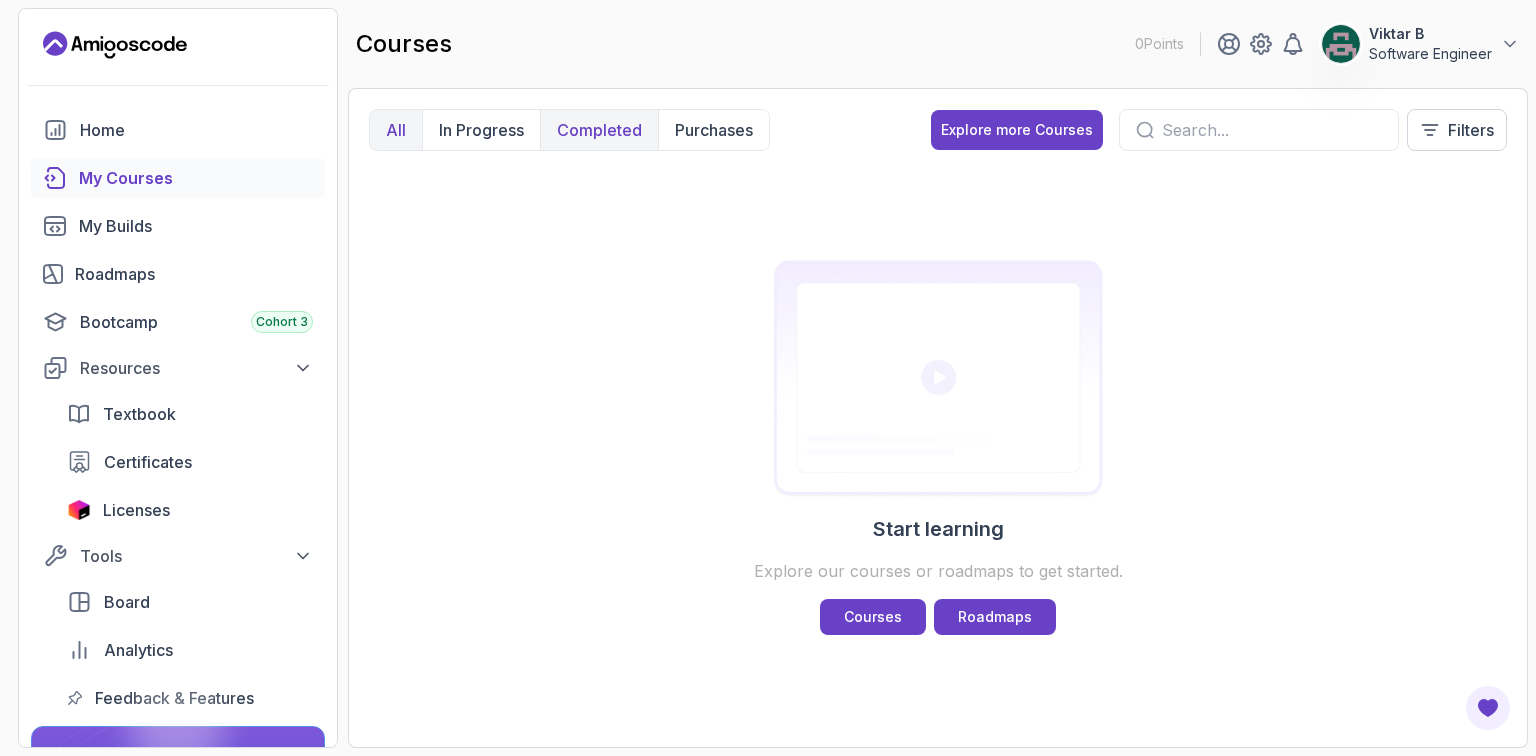 click on "Completed" at bounding box center [599, 130] 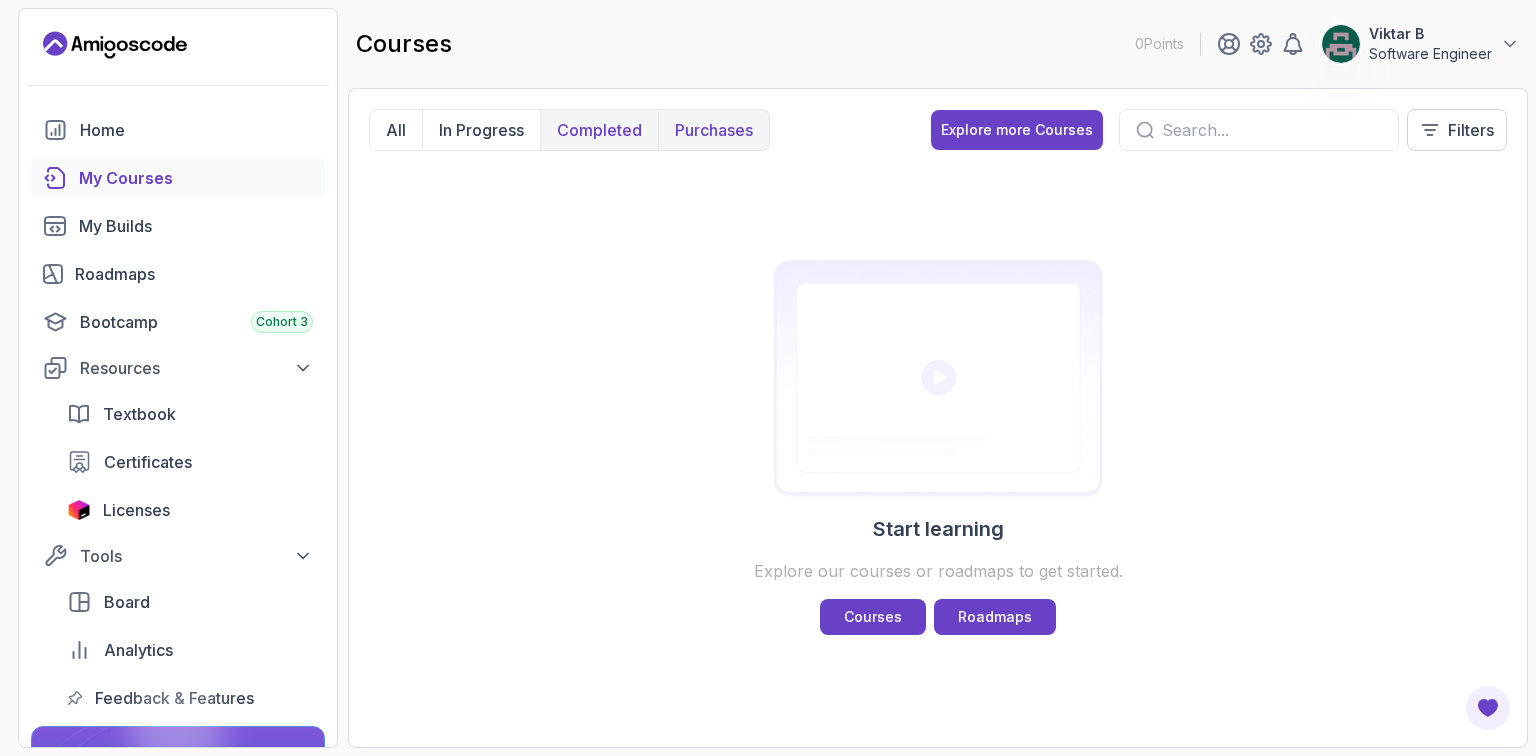 click on "Purchases" at bounding box center [714, 130] 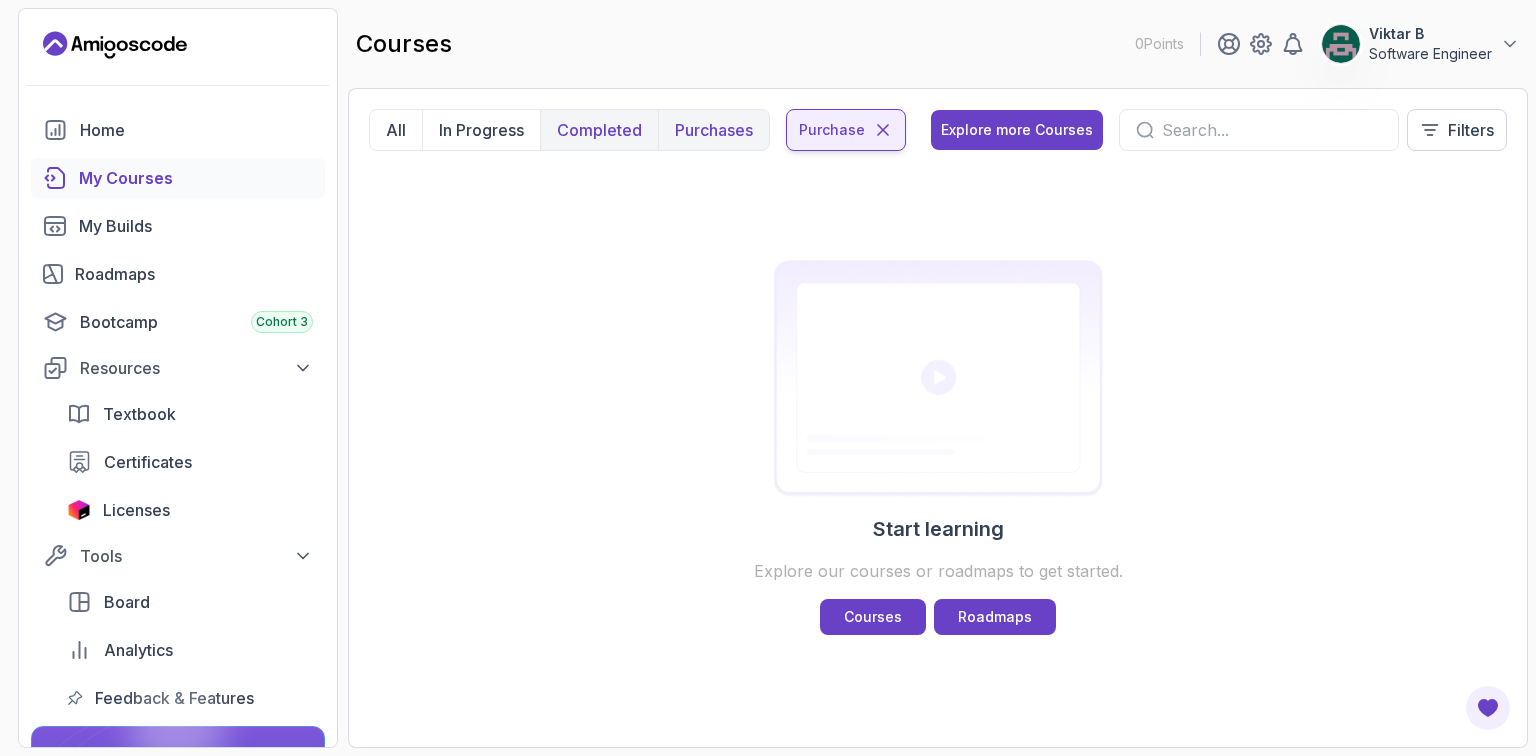 click 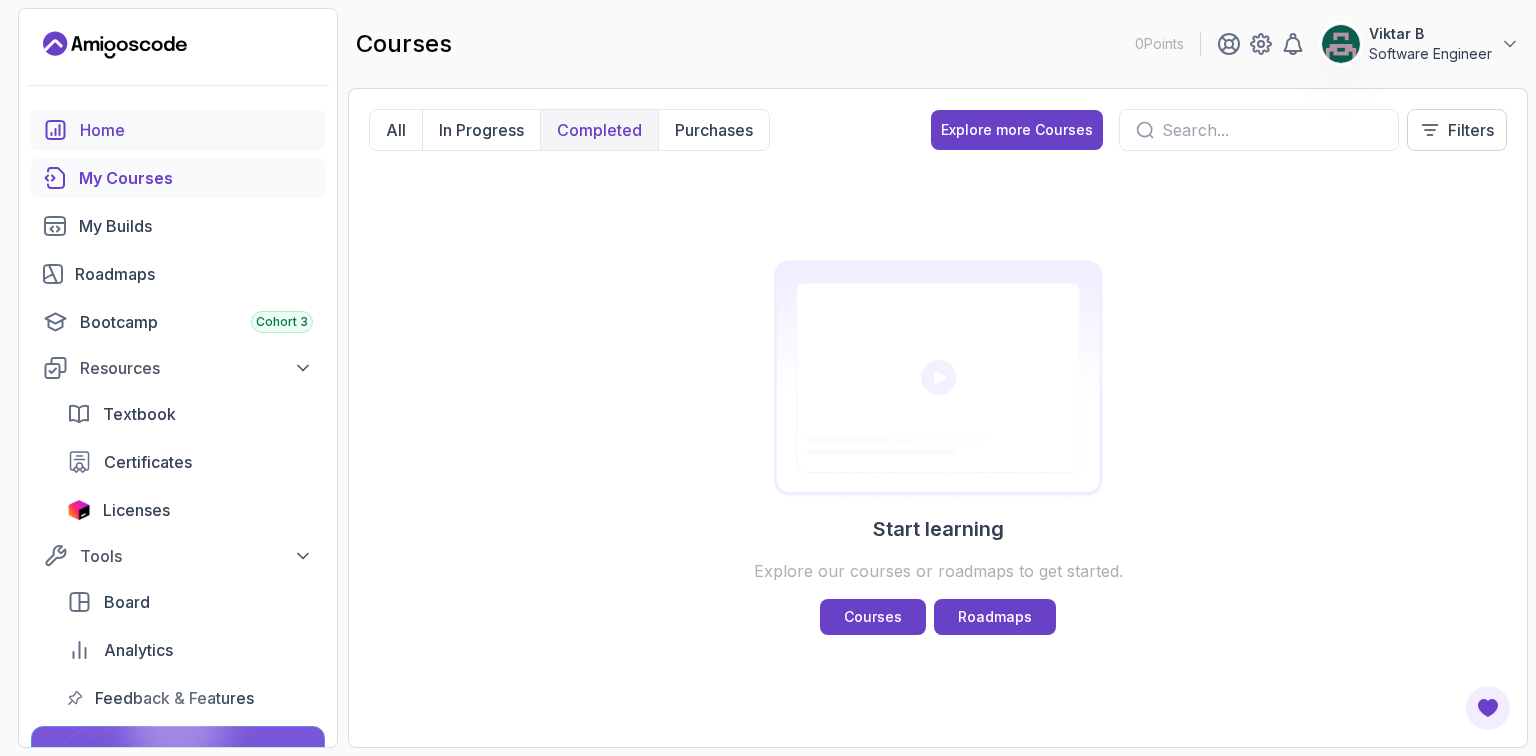 click on "Home" at bounding box center (196, 130) 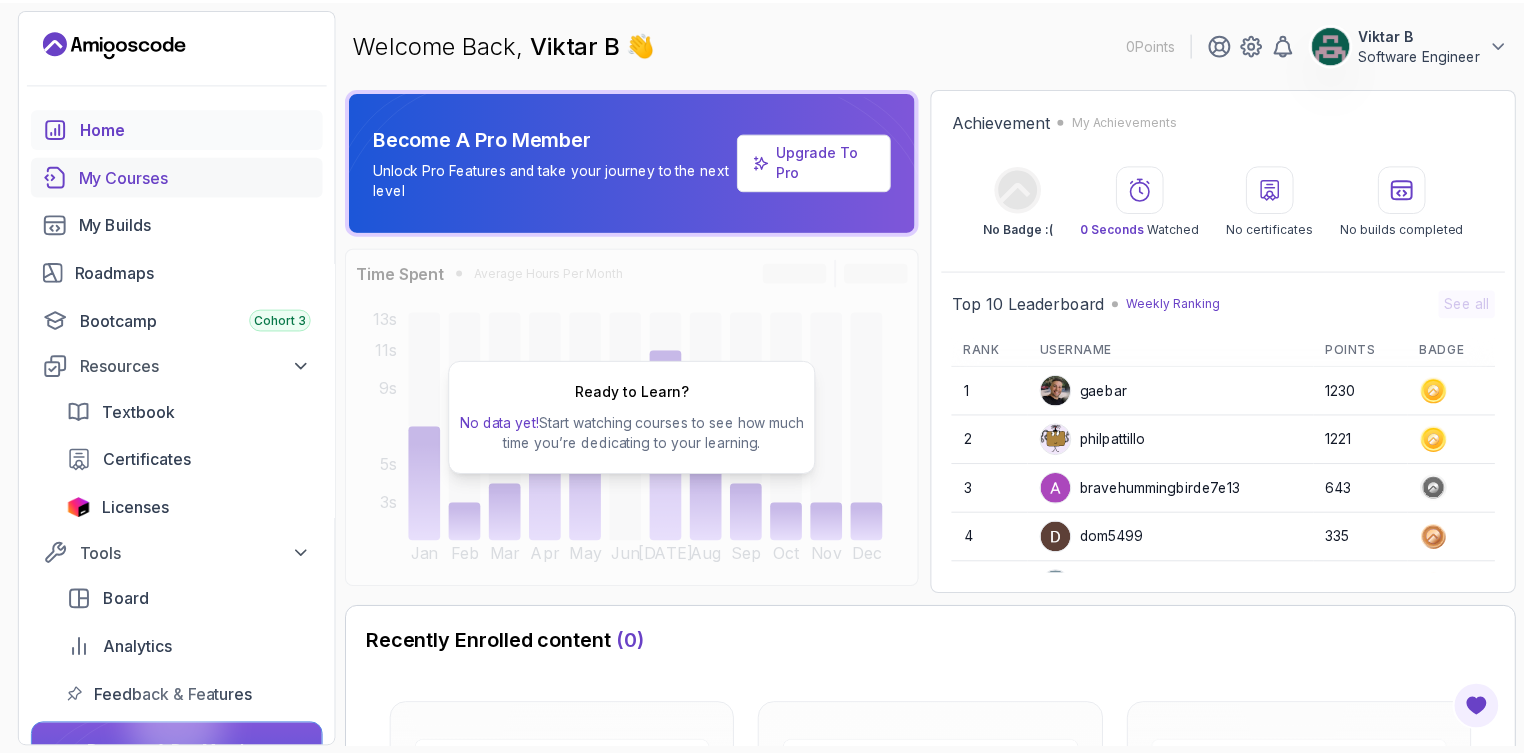 scroll, scrollTop: 0, scrollLeft: 0, axis: both 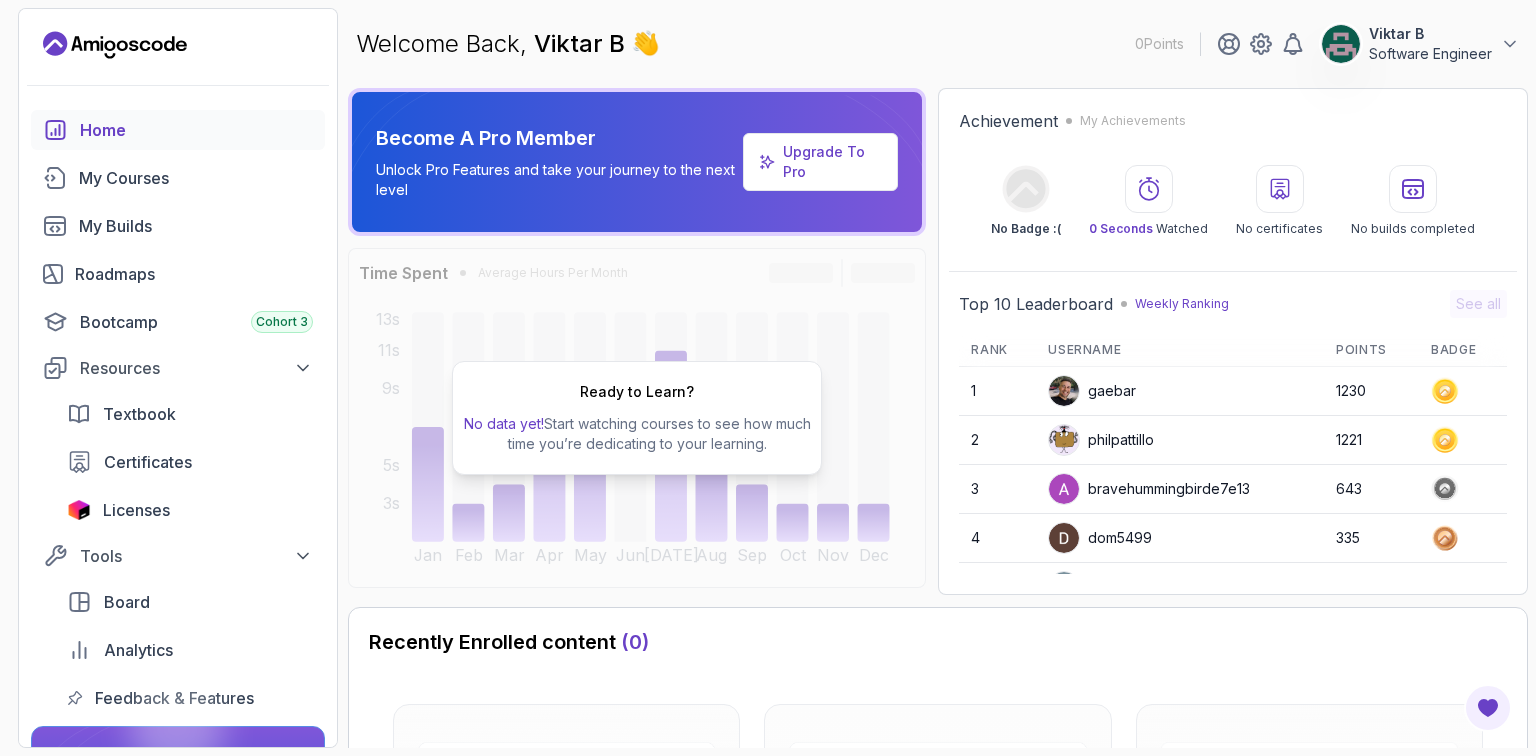 click 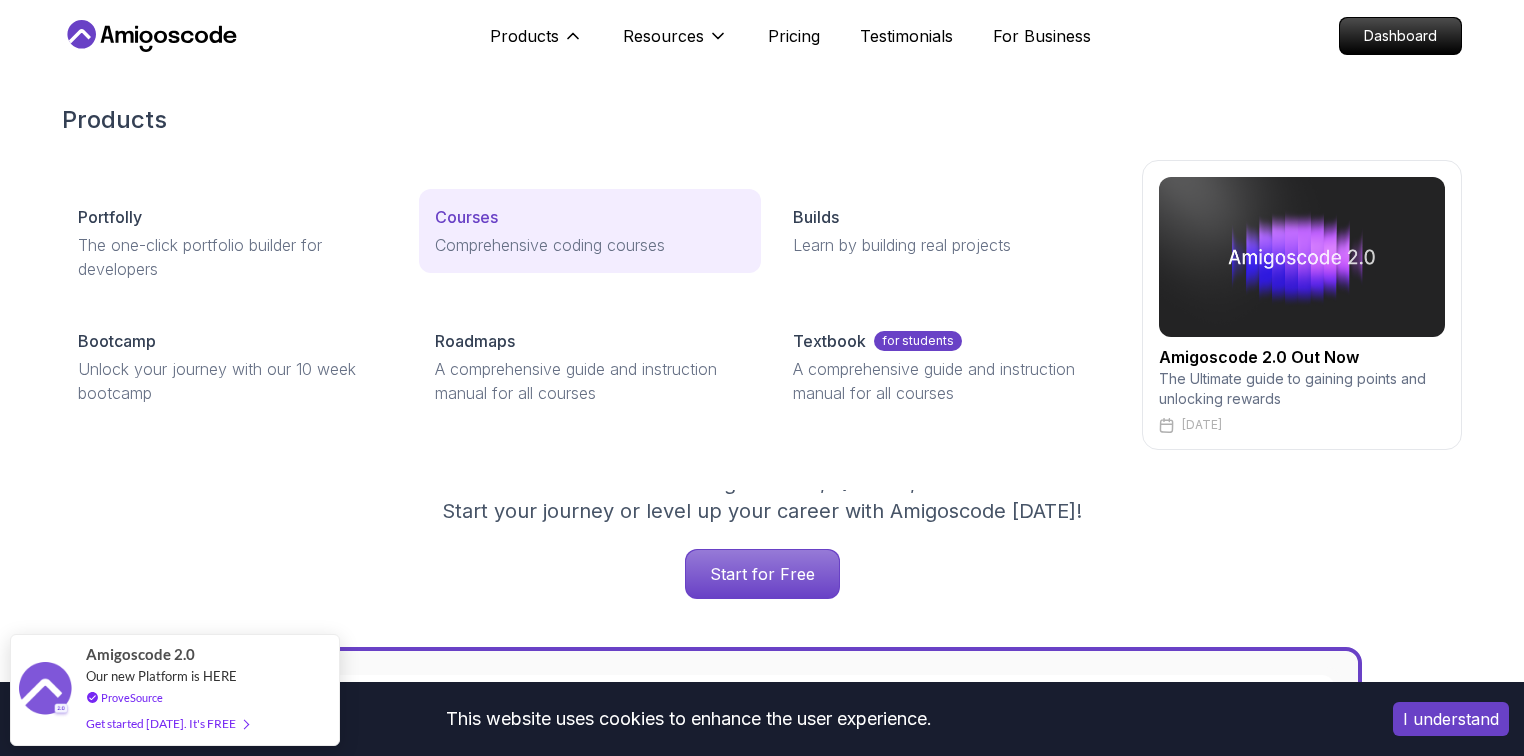 click on "Courses" at bounding box center (466, 217) 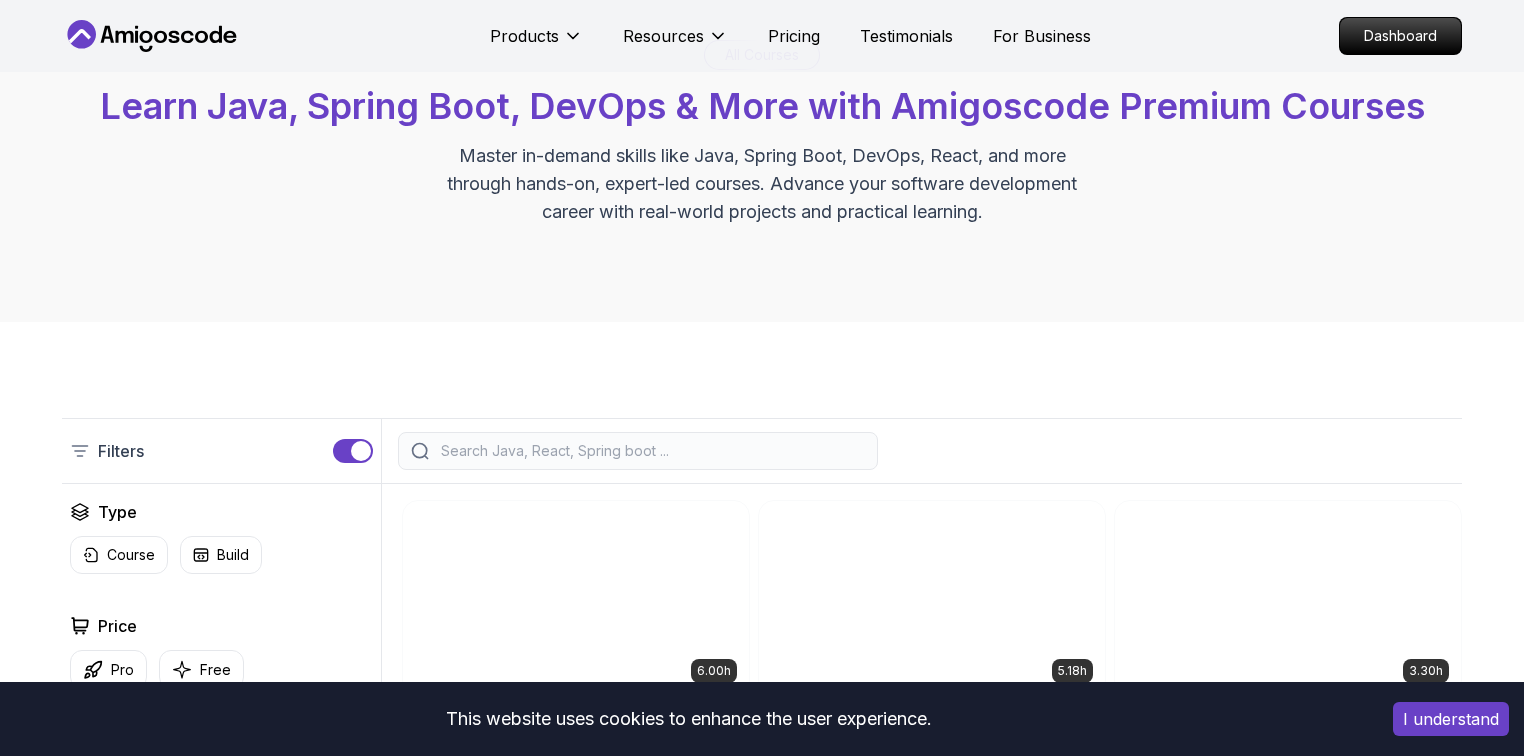 scroll, scrollTop: 320, scrollLeft: 0, axis: vertical 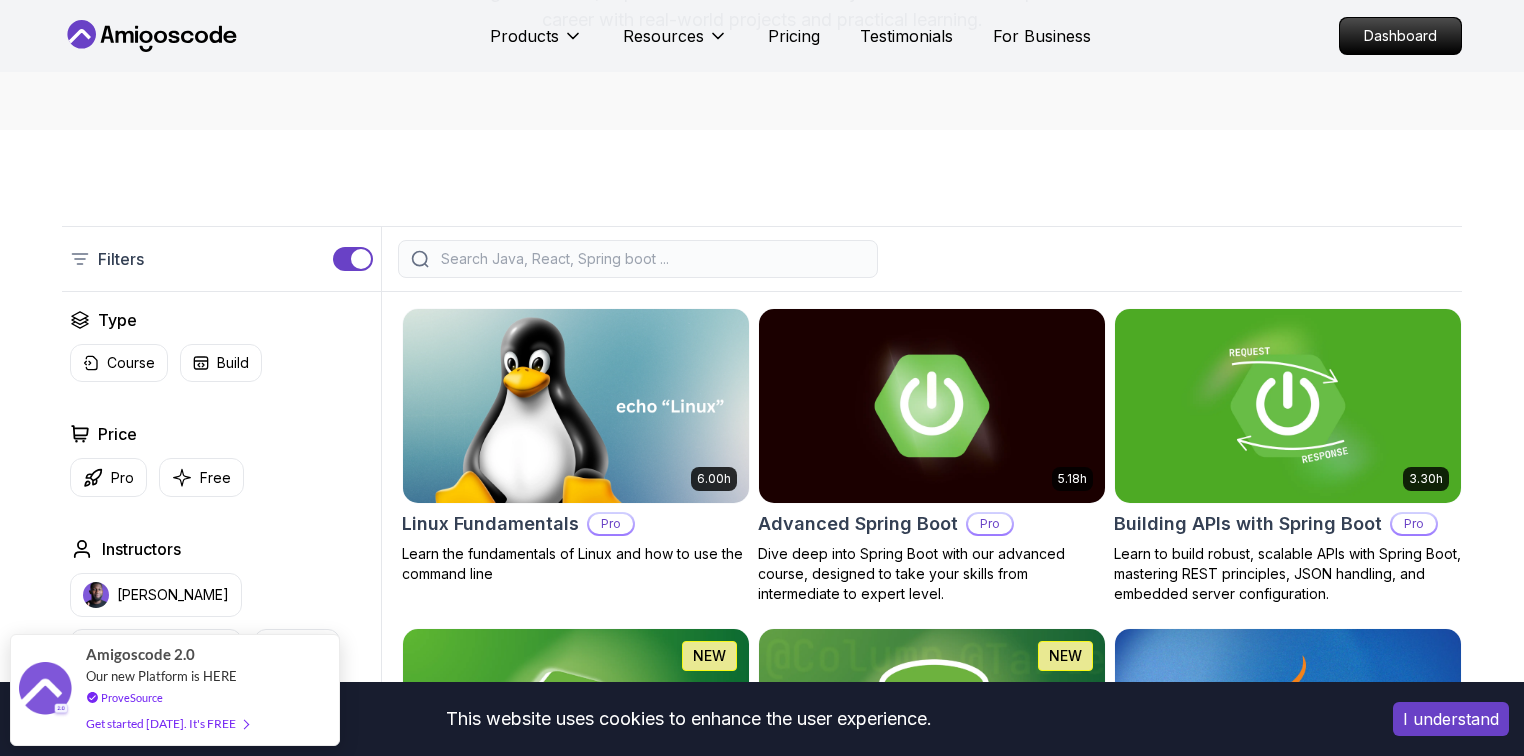 click at bounding box center [651, 259] 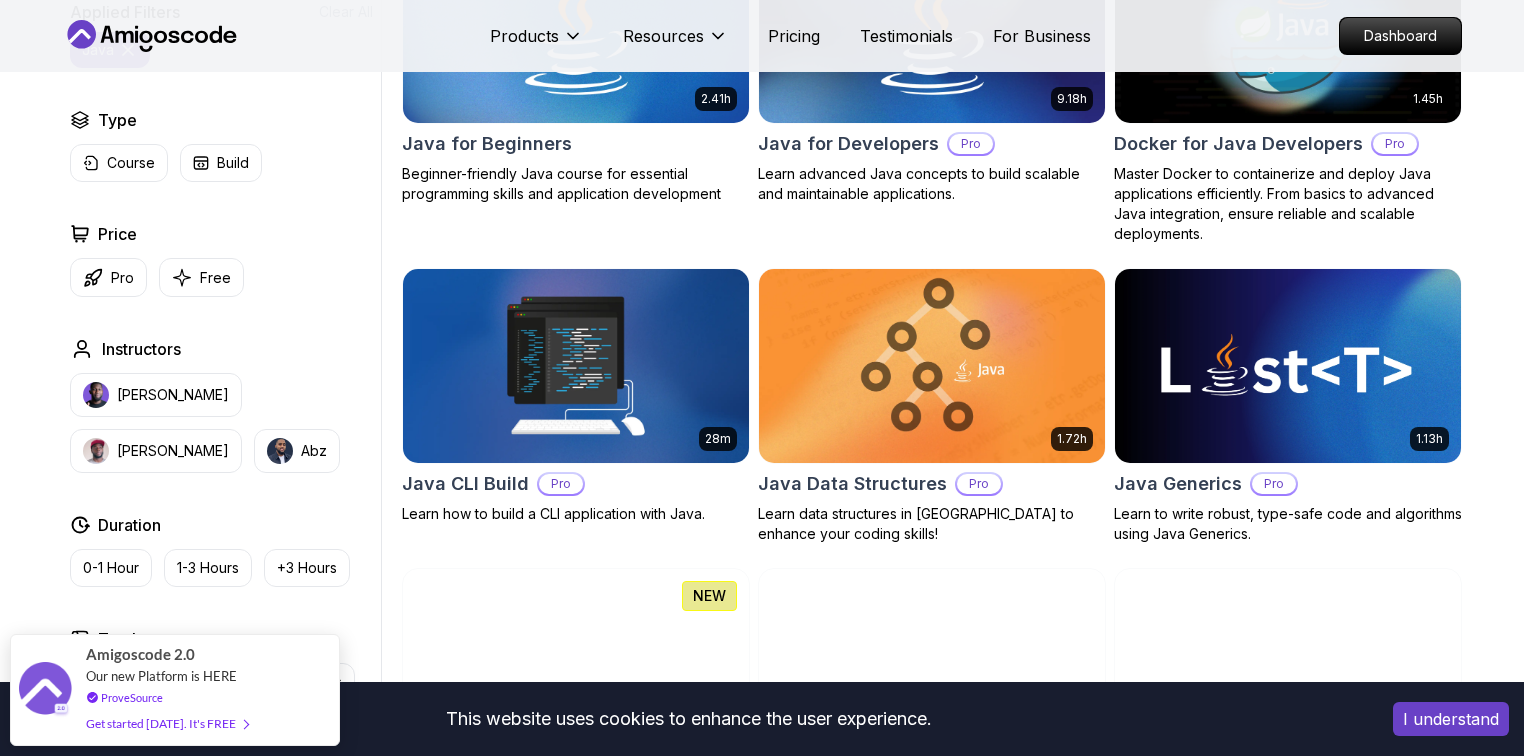 scroll, scrollTop: 480, scrollLeft: 0, axis: vertical 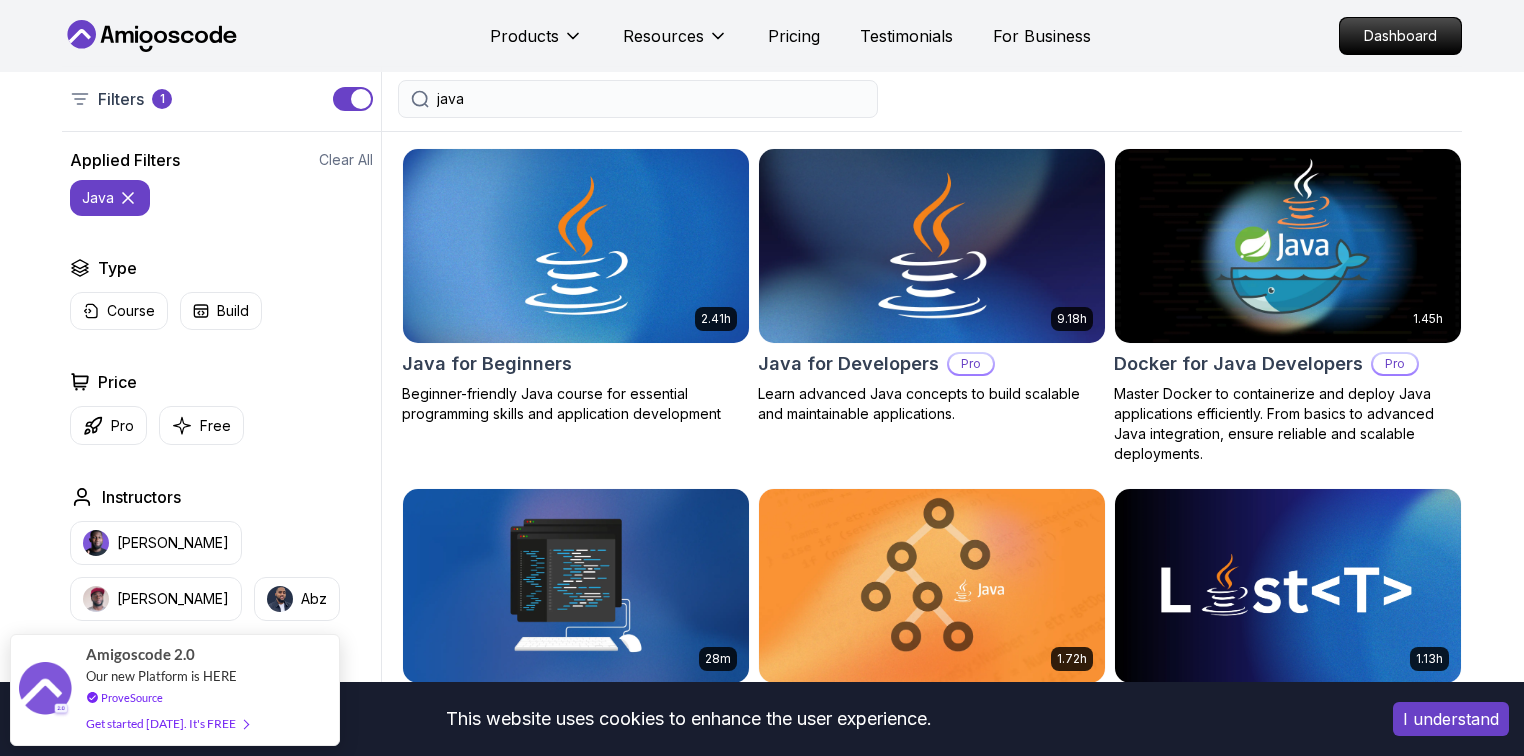 type on "java" 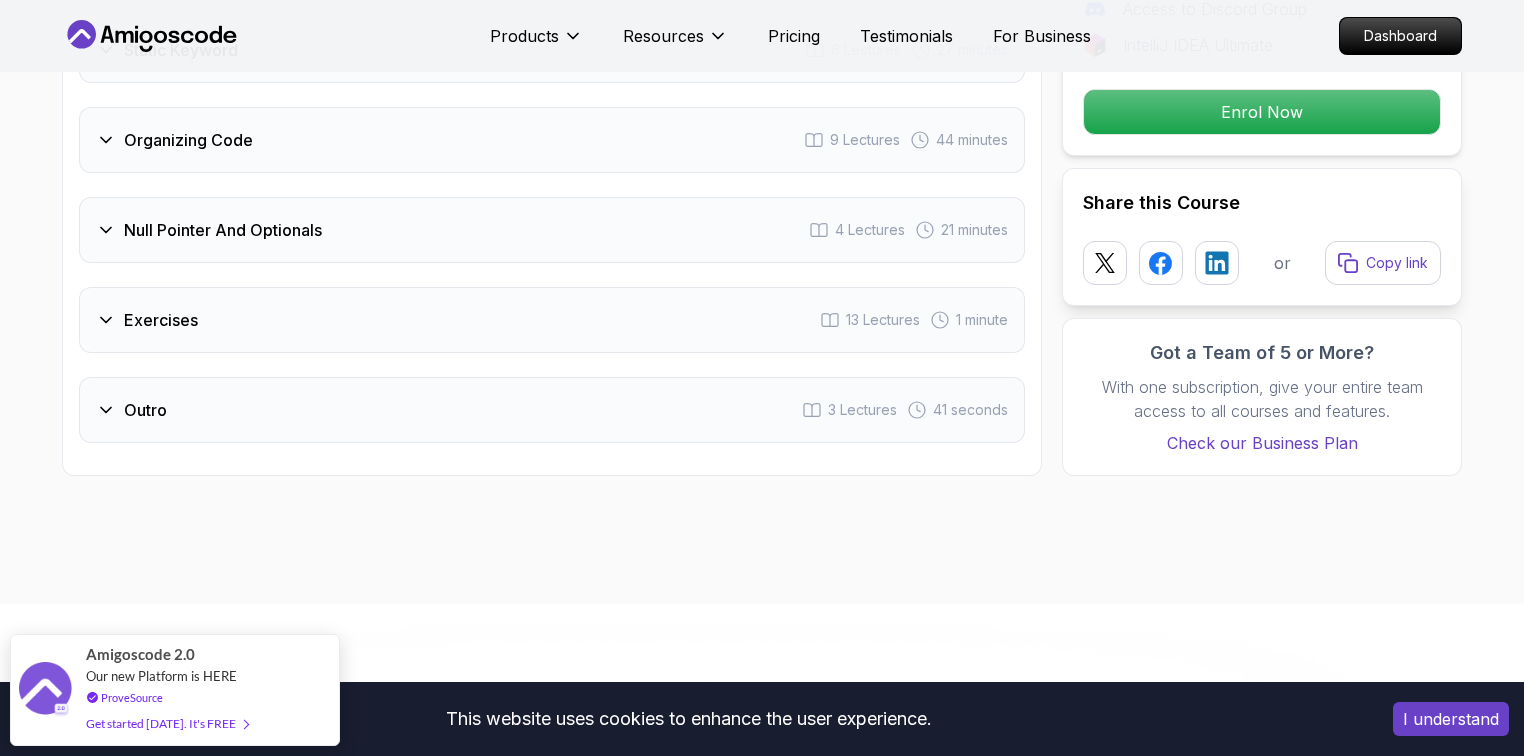 scroll, scrollTop: 4000, scrollLeft: 0, axis: vertical 